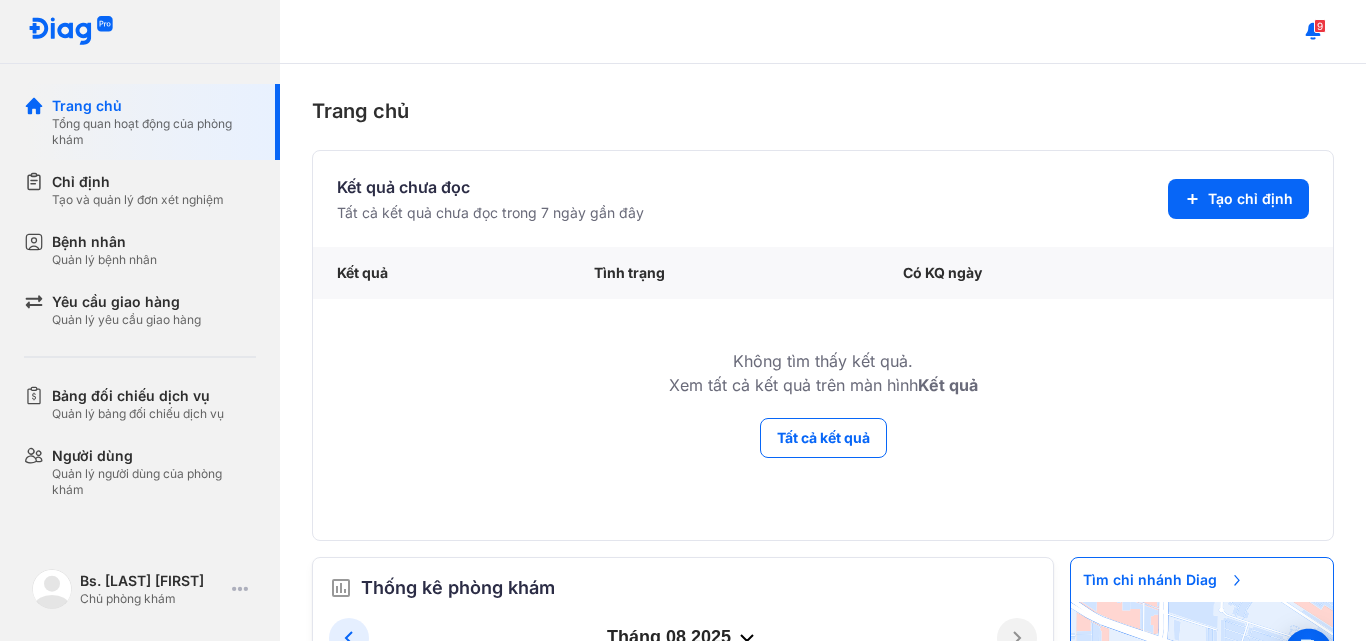 scroll, scrollTop: 0, scrollLeft: 0, axis: both 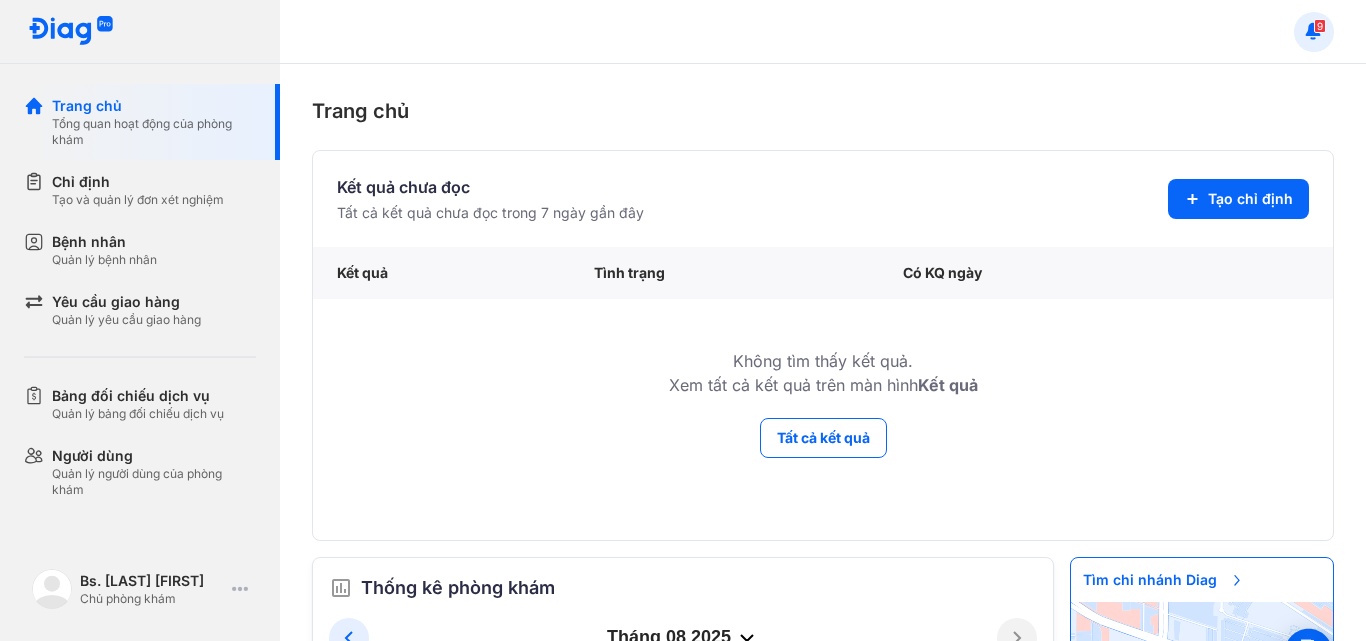 click on "9" at bounding box center (1320, 26) 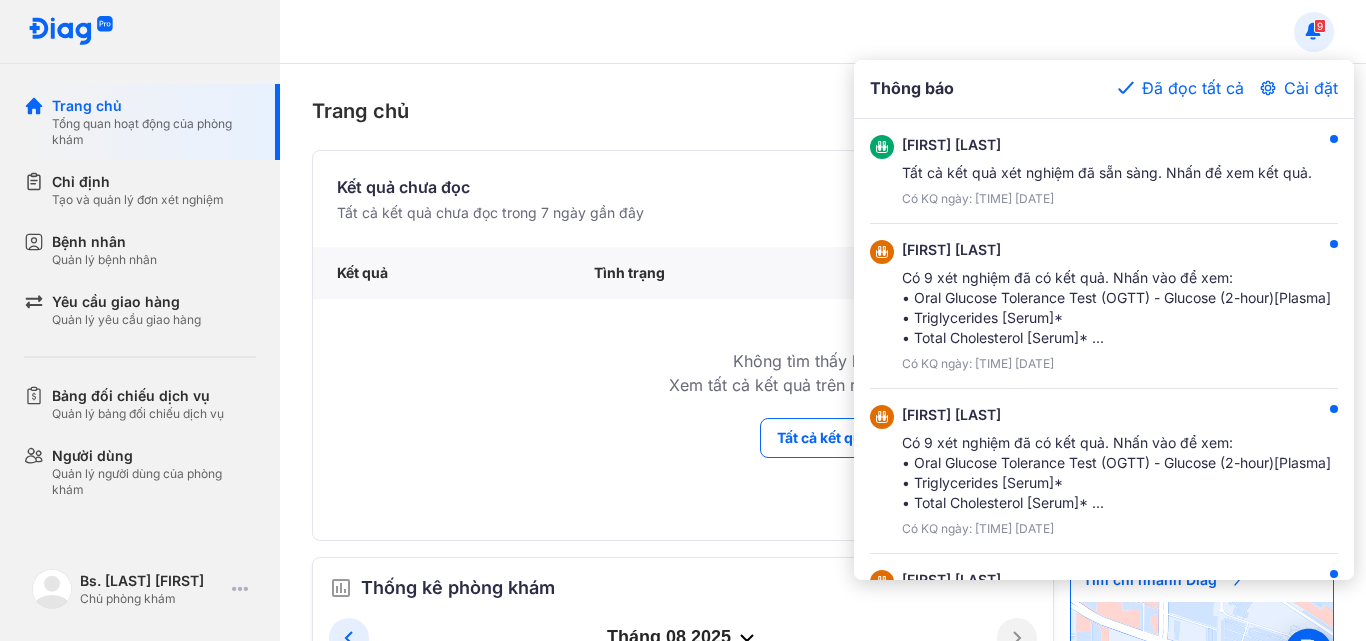 click at bounding box center (683, 320) 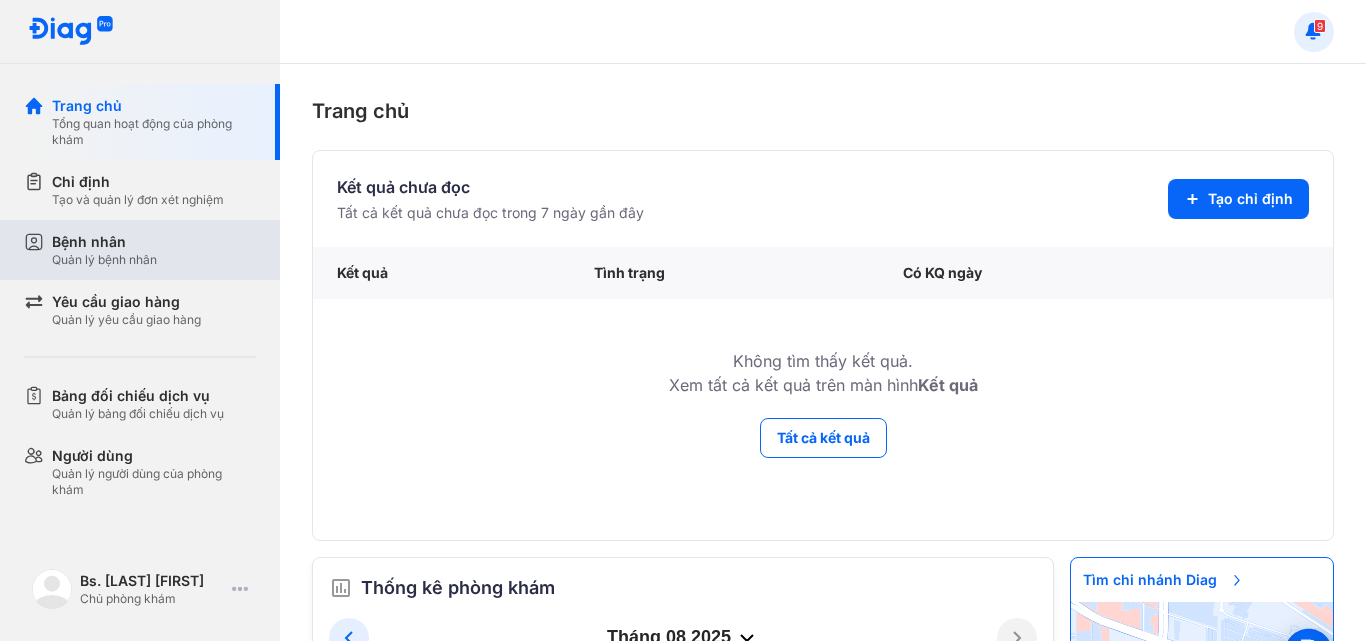 click on "Bệnh nhân" at bounding box center [104, 242] 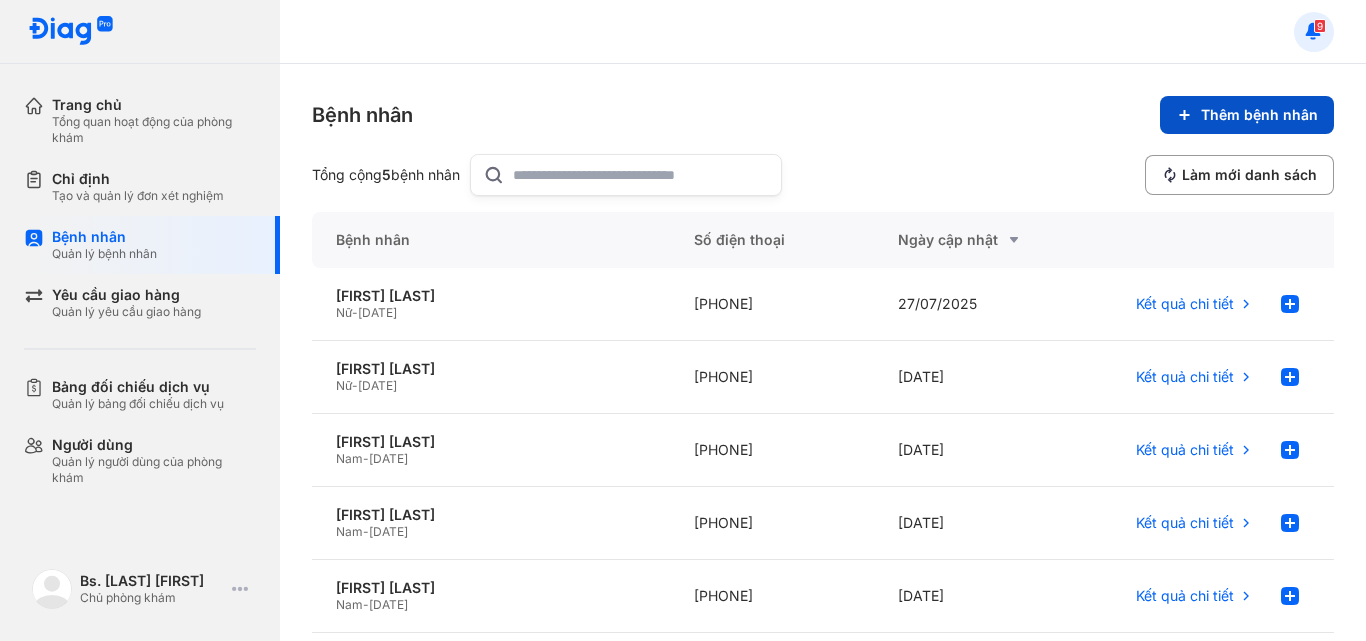 click on "Thêm bệnh nhân" at bounding box center [1247, 115] 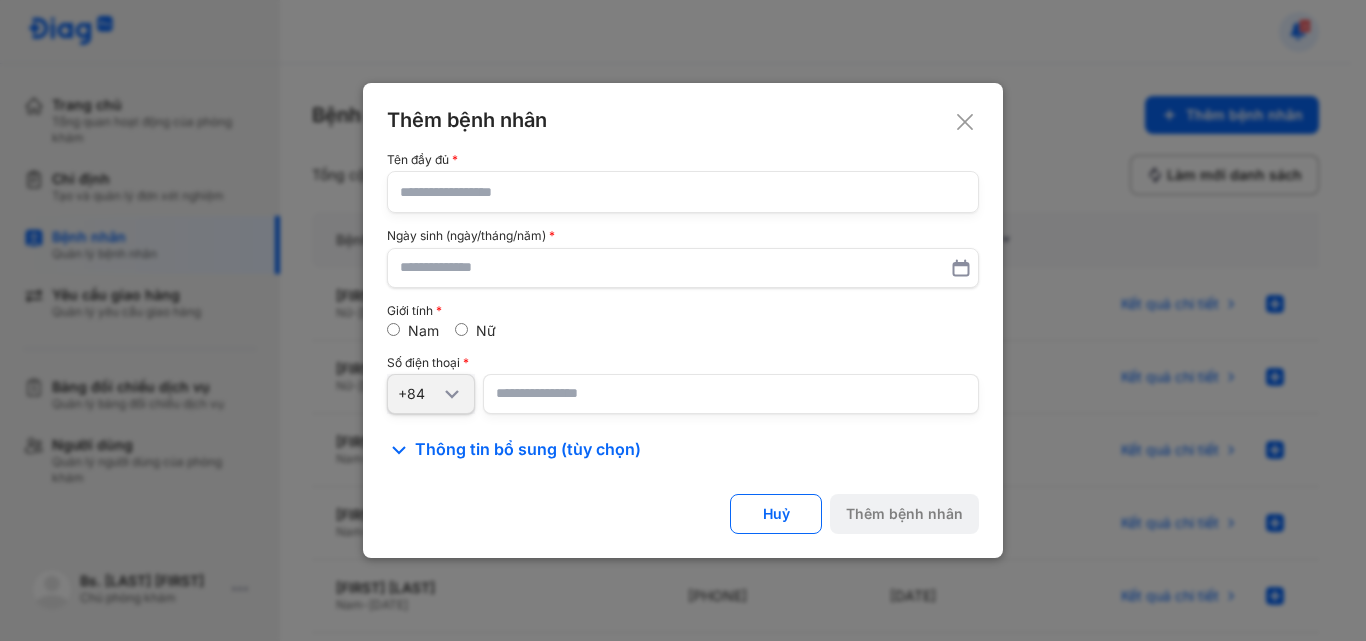 click 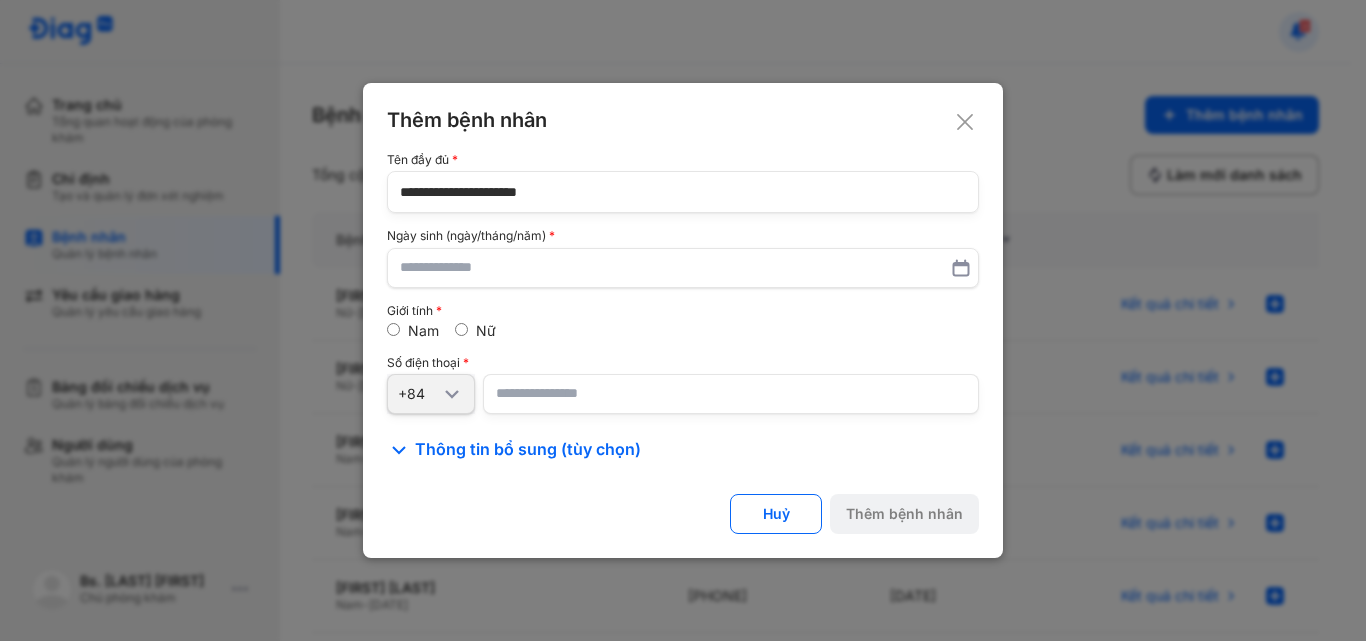 type on "**********" 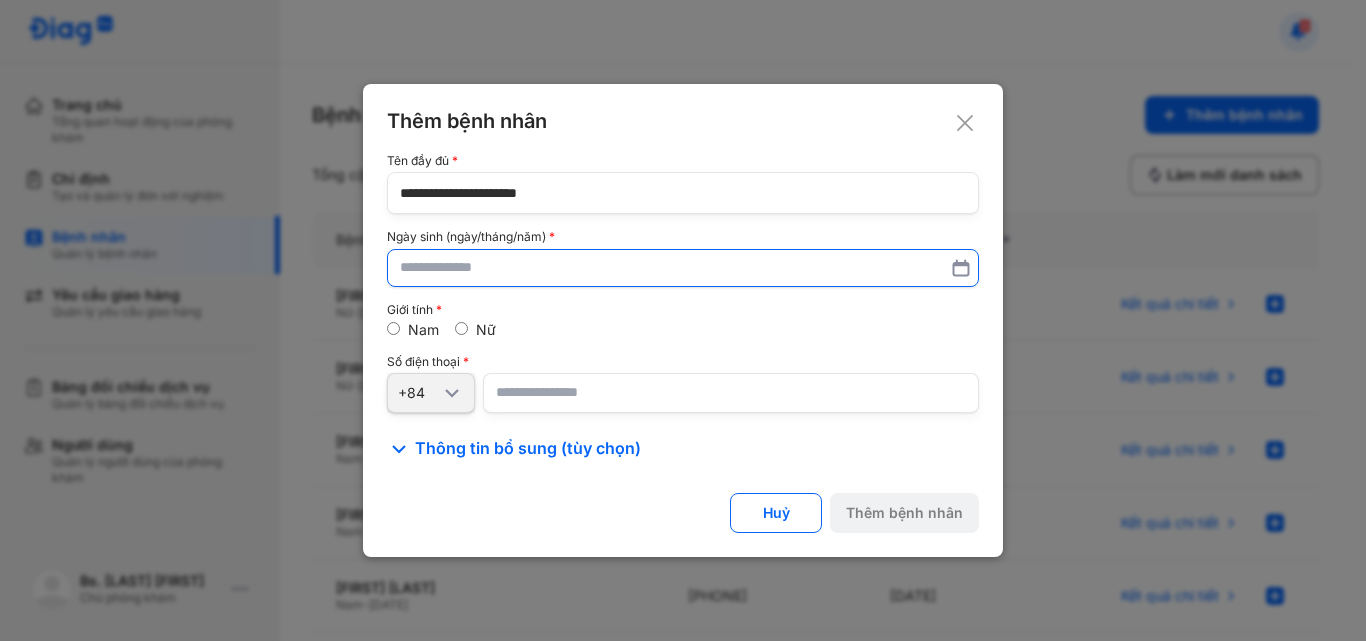 click at bounding box center (683, 268) 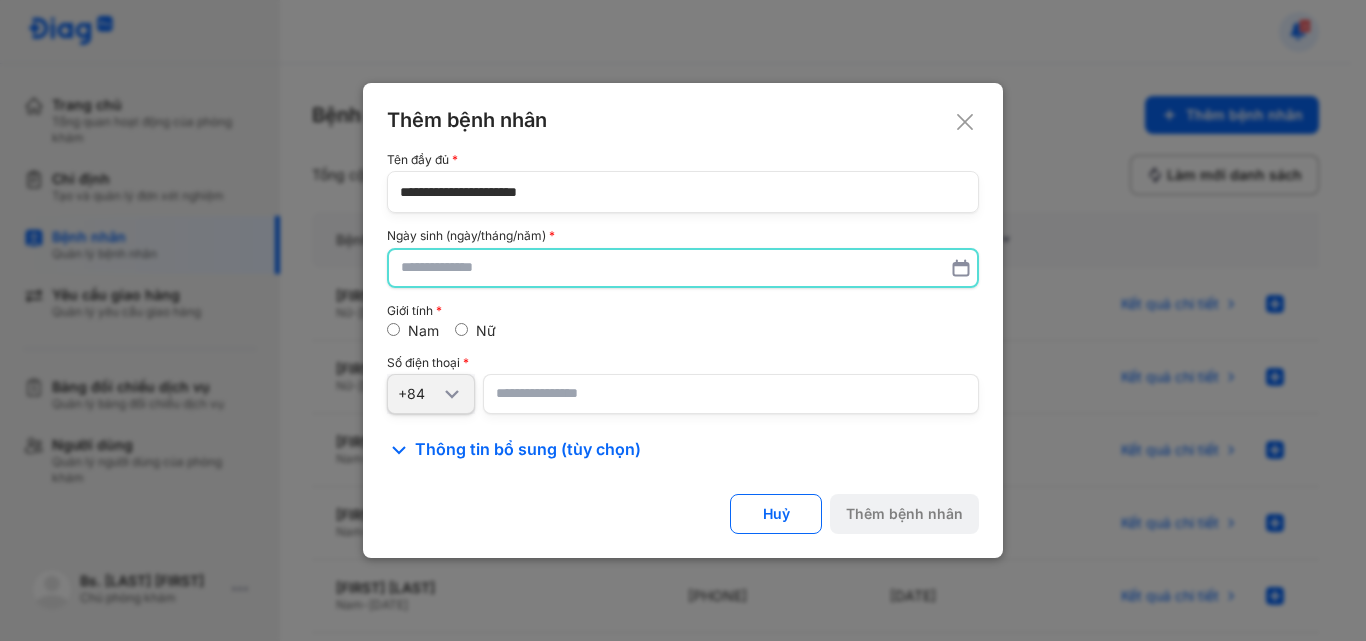paste on "**********" 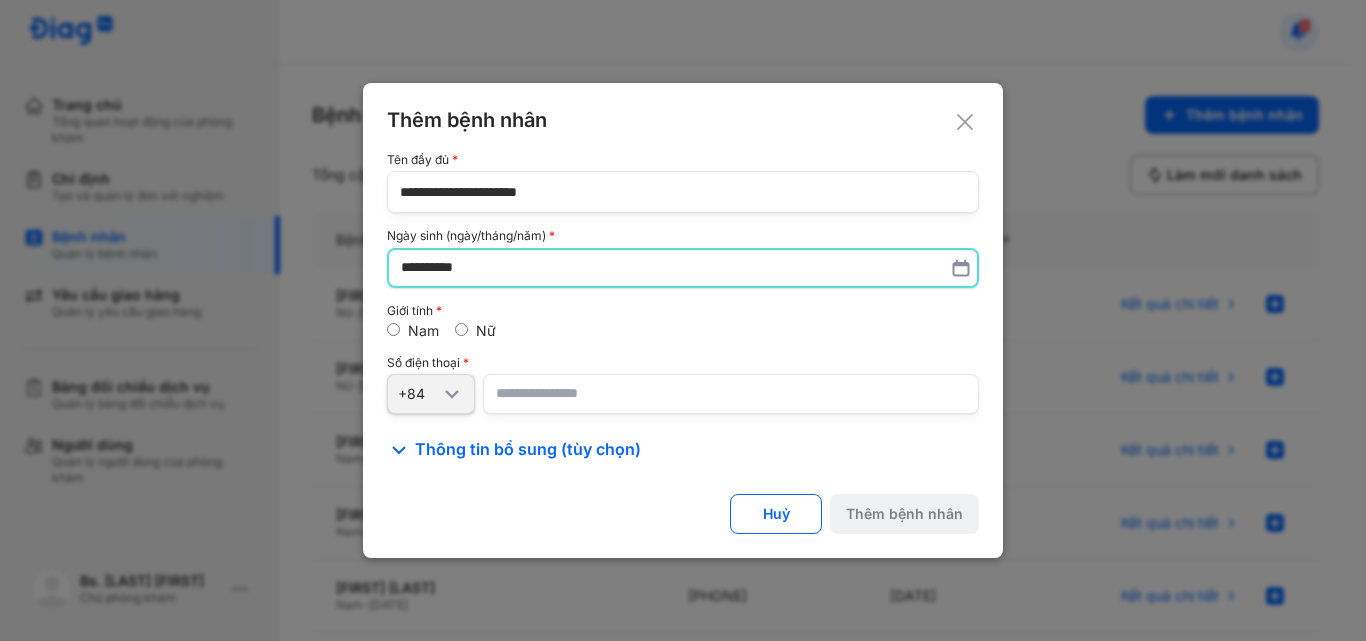 type on "**********" 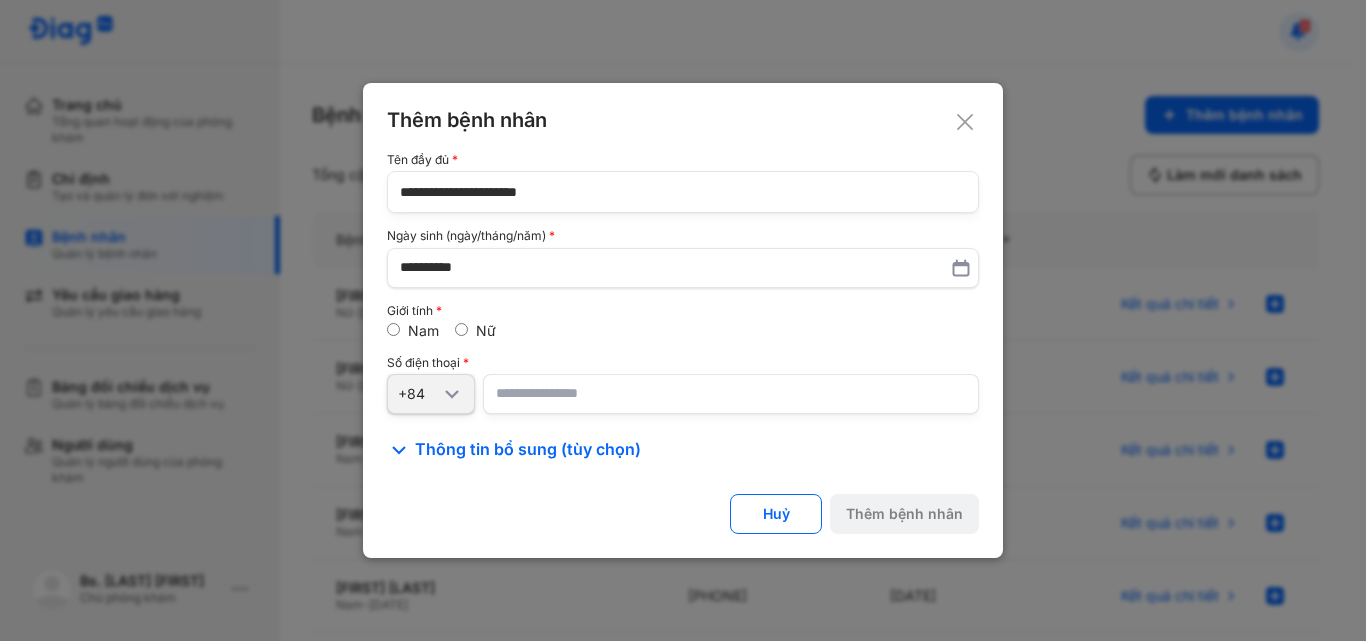 click at bounding box center (731, 394) 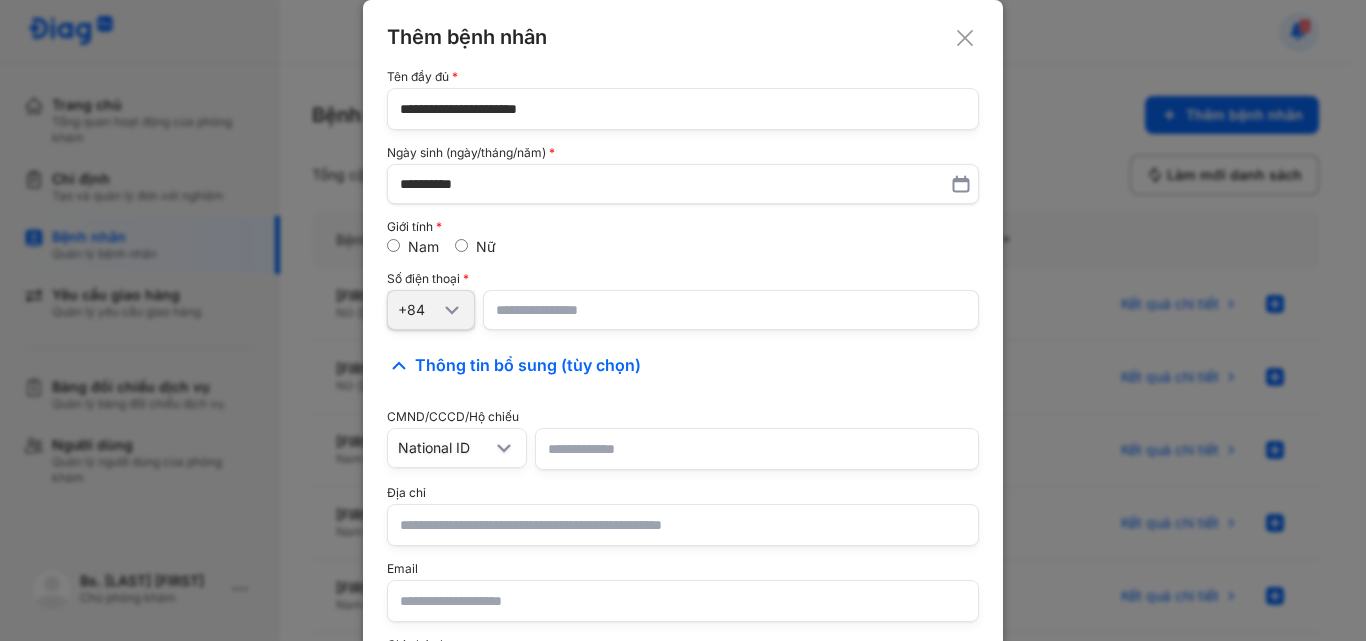 click at bounding box center (731, 310) 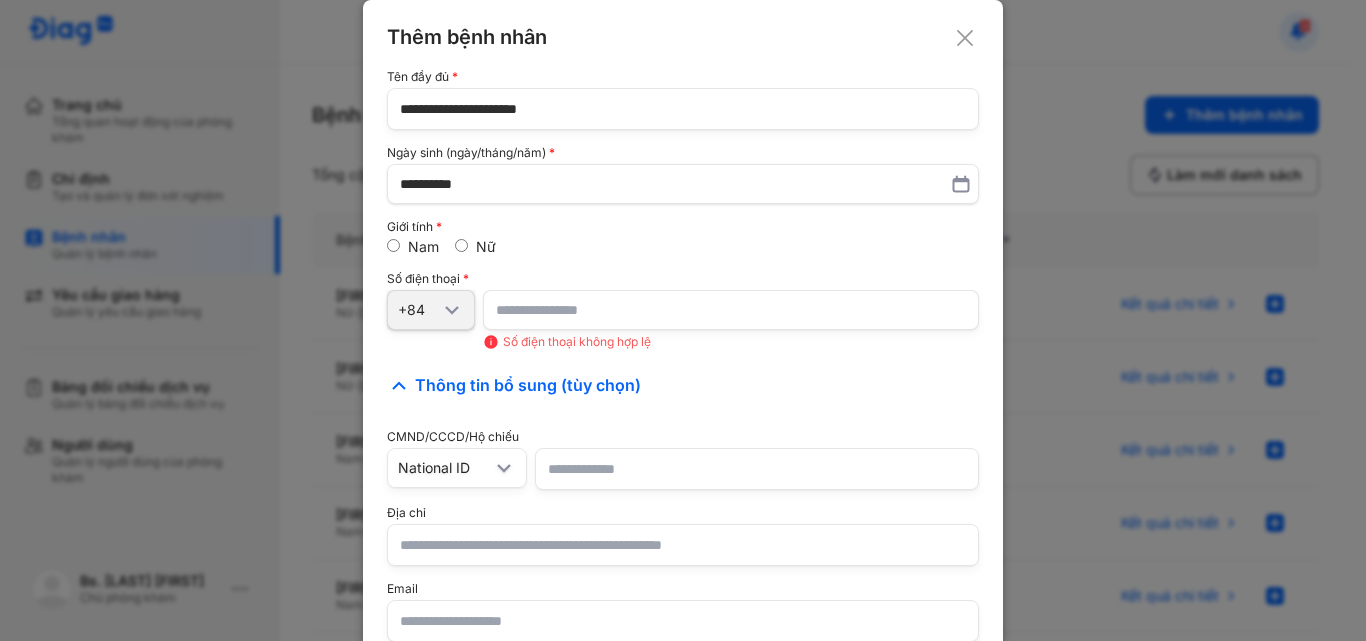 type on "*" 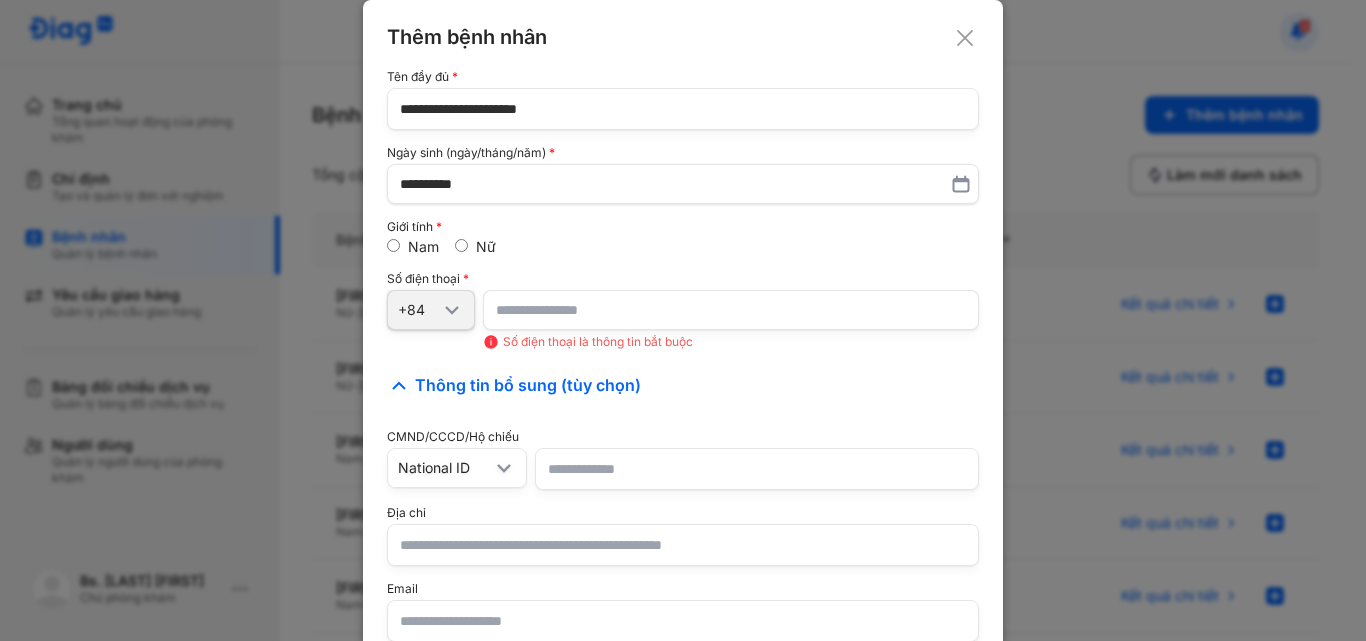 paste on "**********" 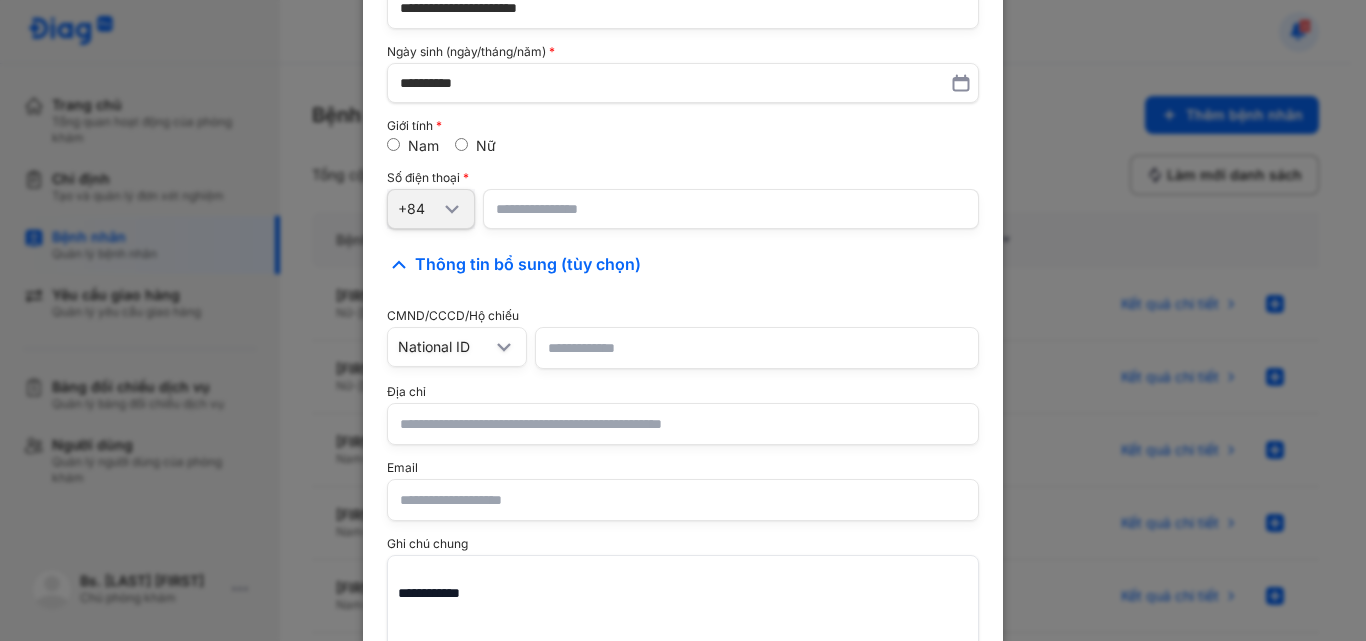 scroll, scrollTop: 193, scrollLeft: 0, axis: vertical 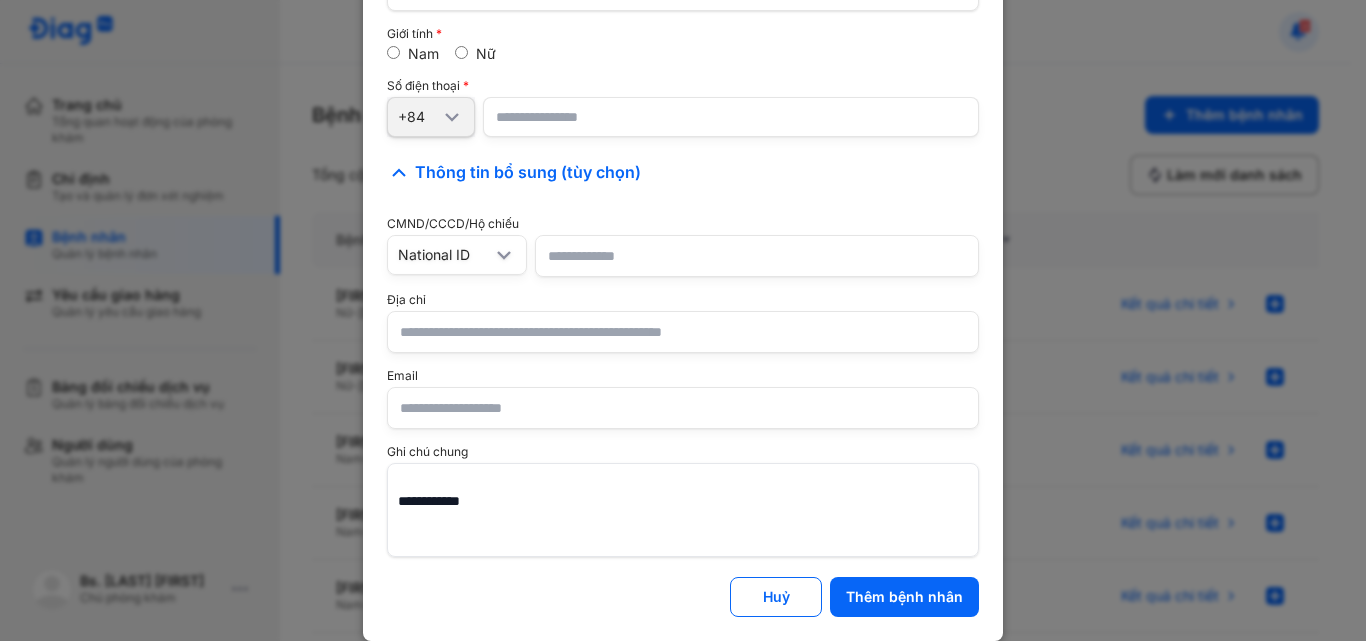type on "**********" 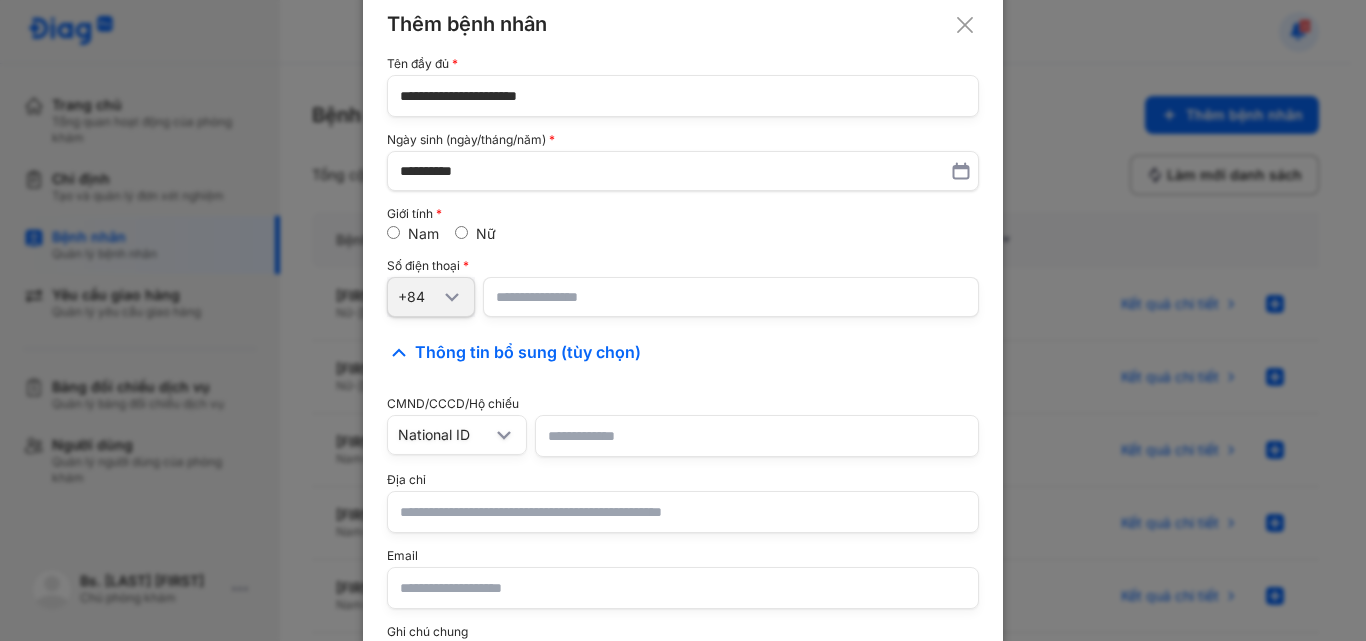 scroll, scrollTop: 0, scrollLeft: 0, axis: both 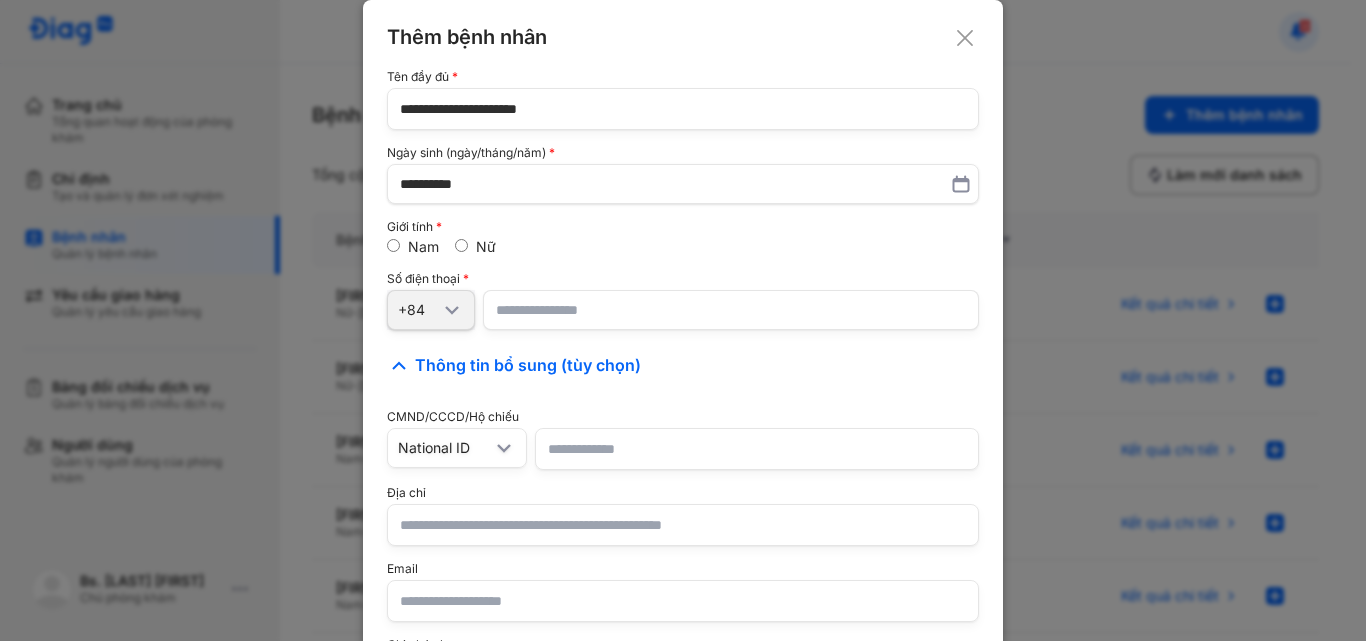 click on "**********" 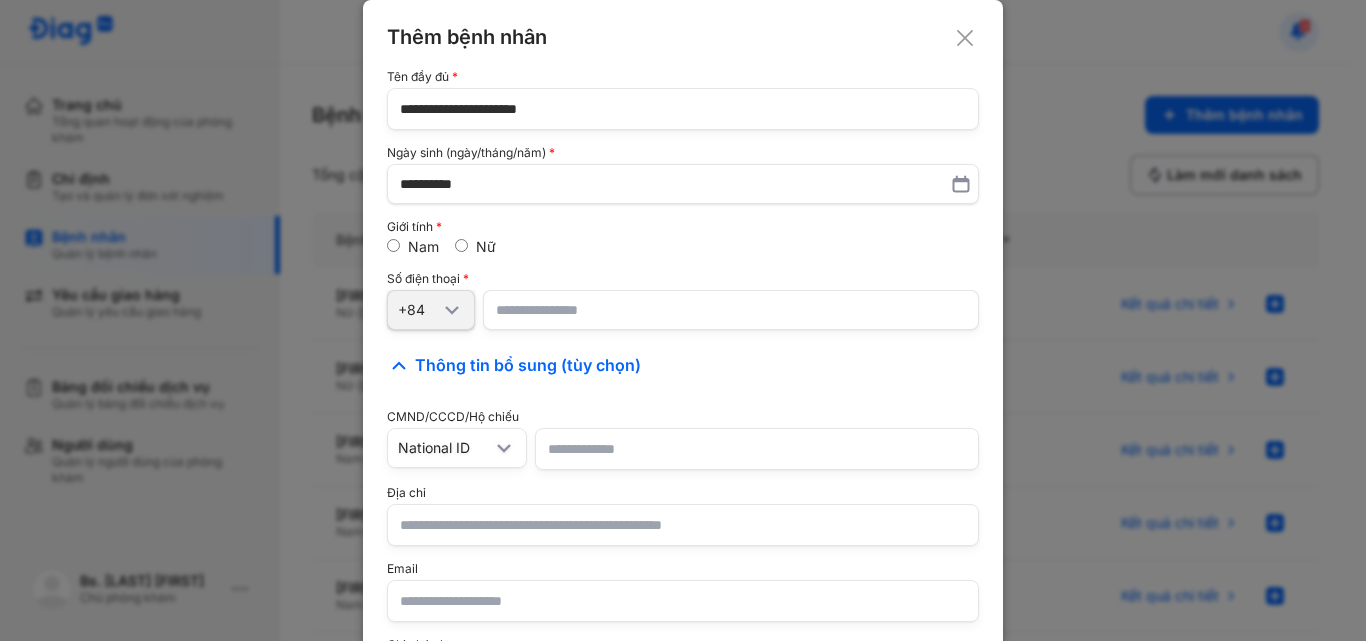 click on "**********" at bounding box center [683, 417] 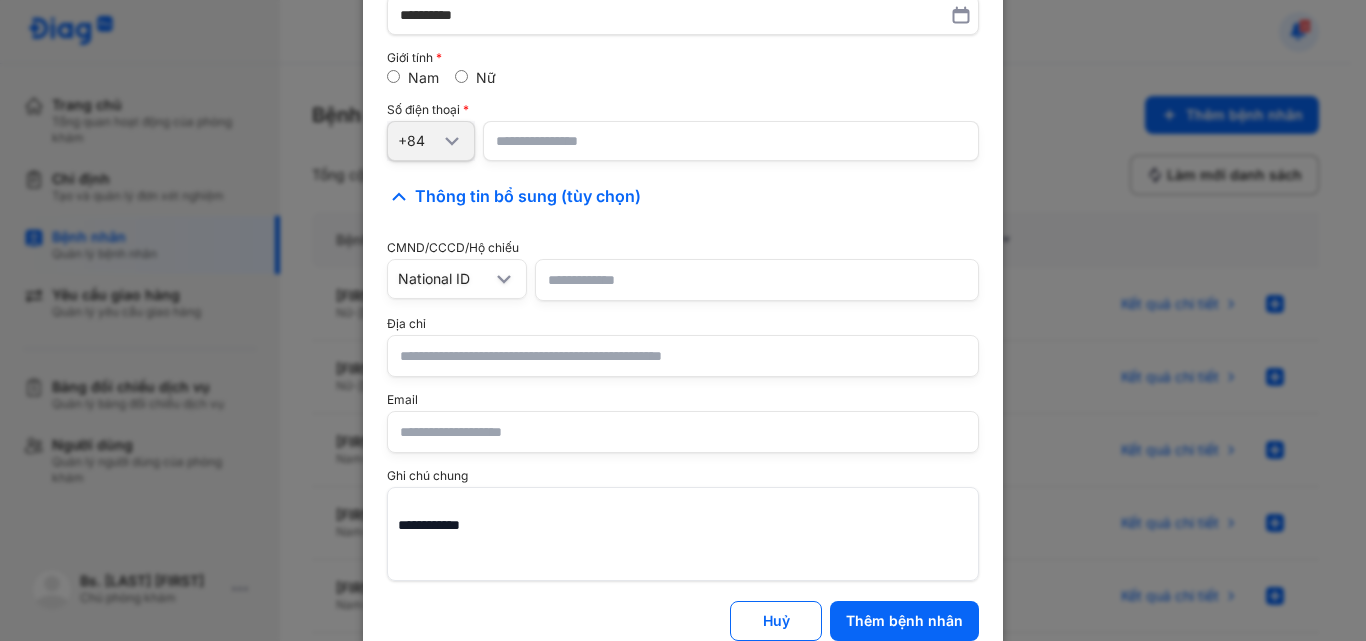 scroll, scrollTop: 193, scrollLeft: 0, axis: vertical 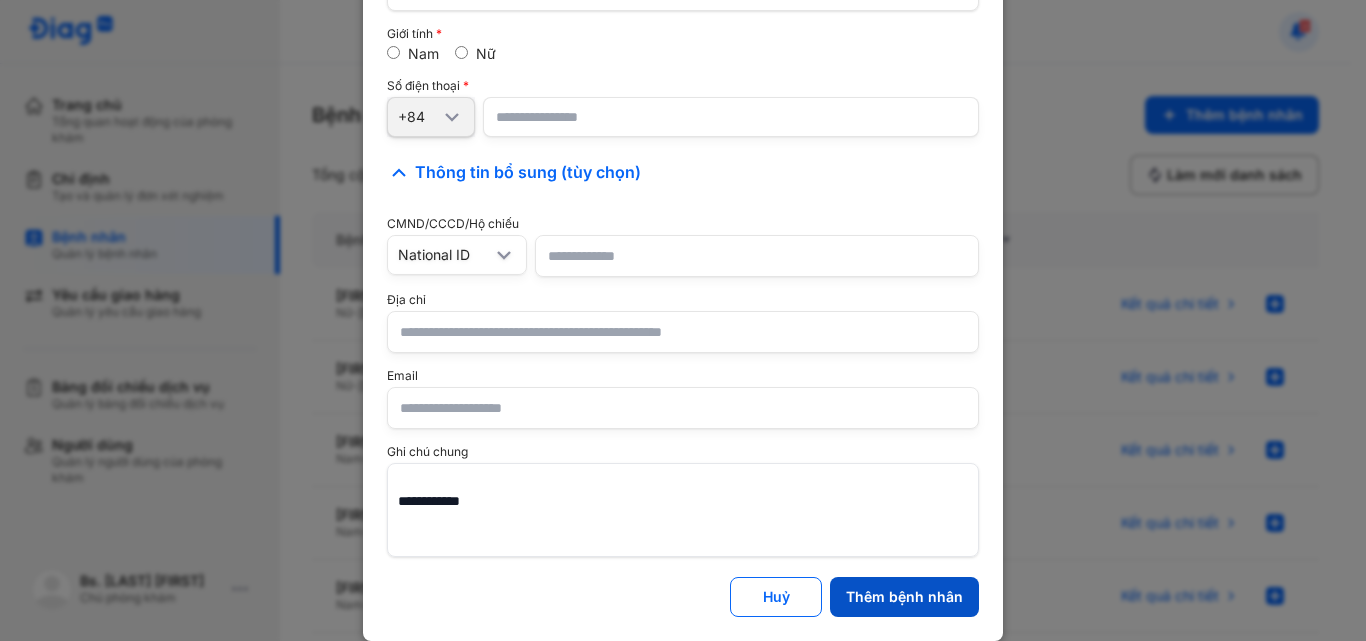 click on "Thêm bệnh nhân" 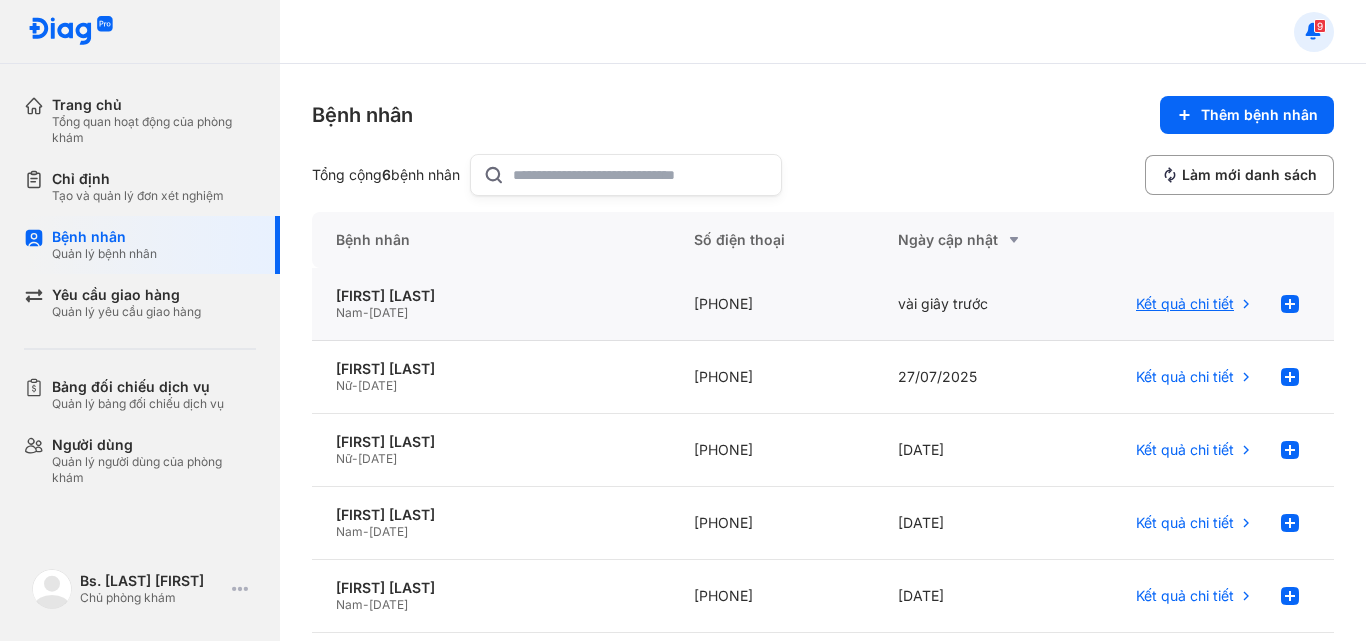click 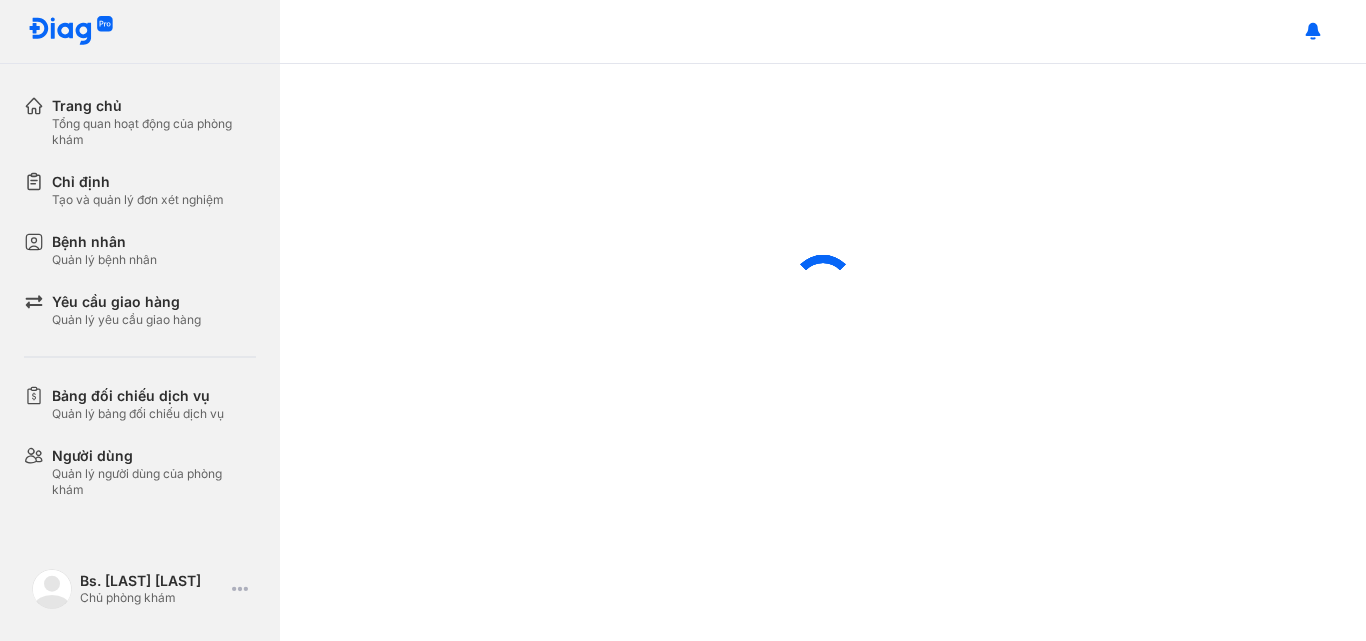 scroll, scrollTop: 0, scrollLeft: 0, axis: both 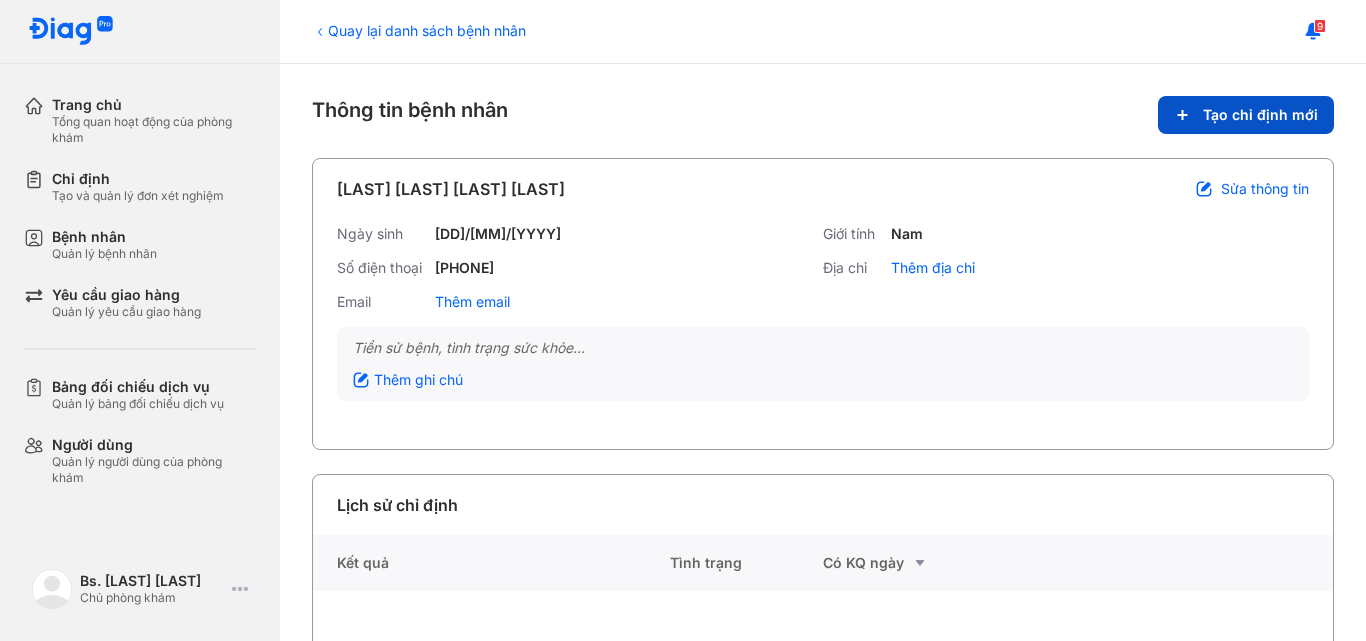 click on "Tạo chỉ định mới" 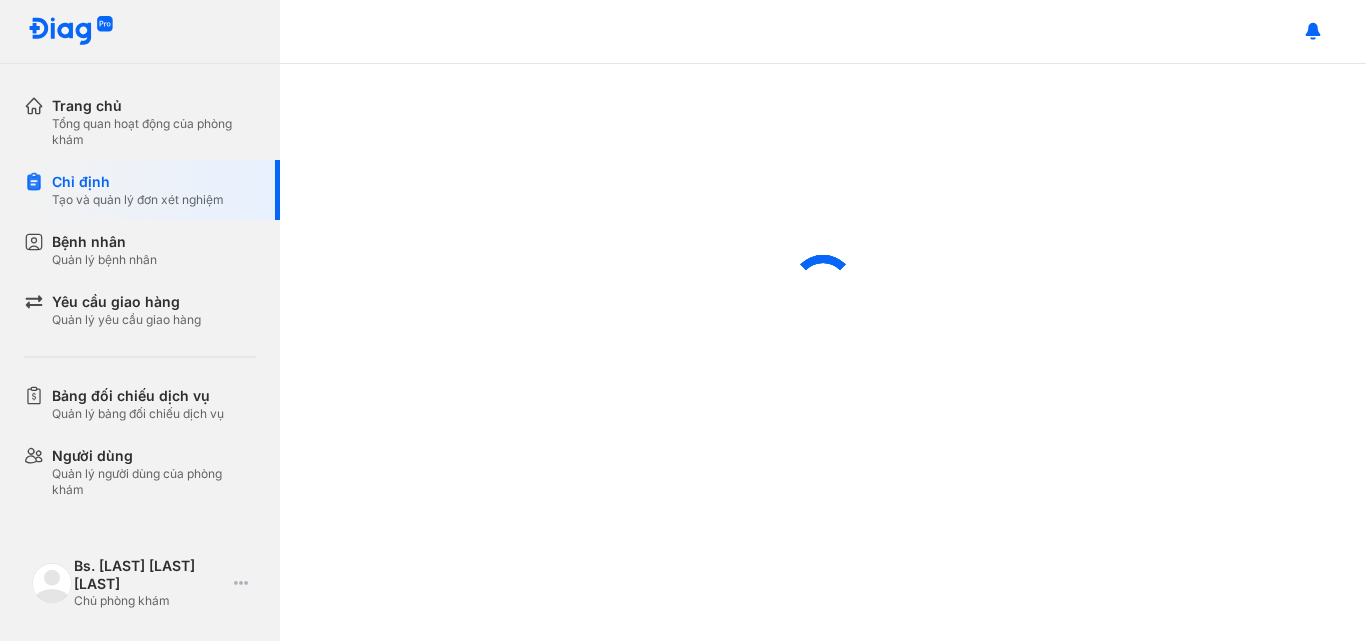 scroll, scrollTop: 0, scrollLeft: 0, axis: both 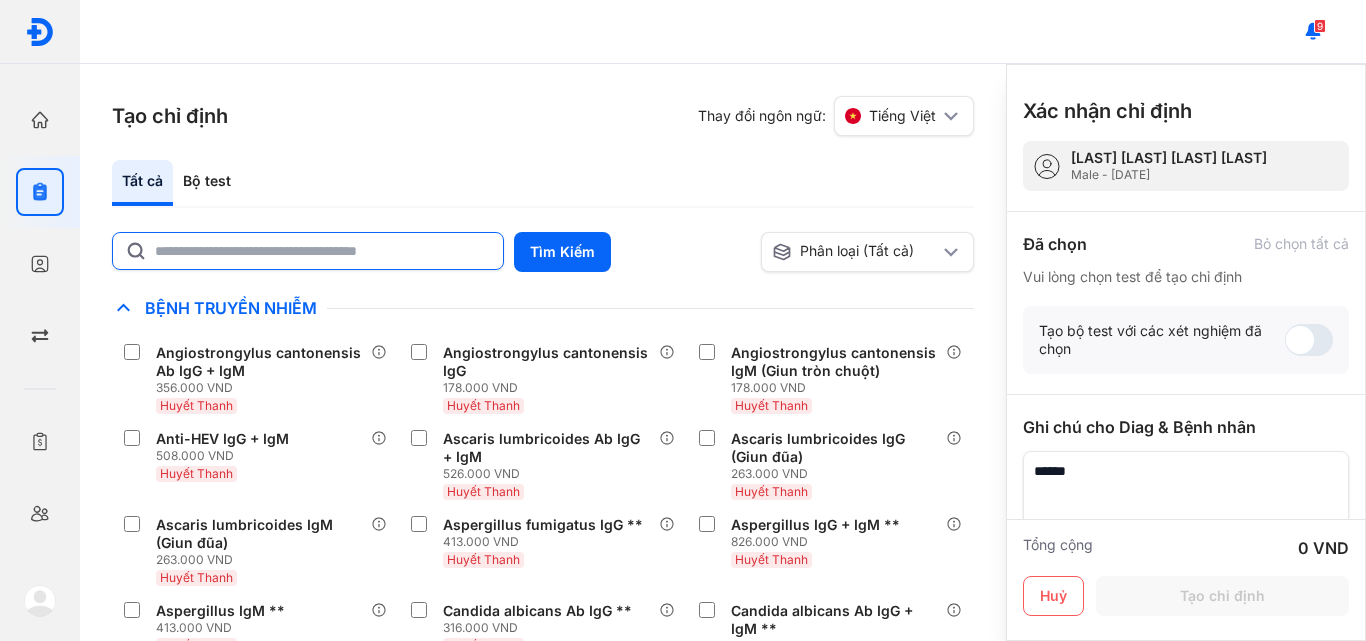 click 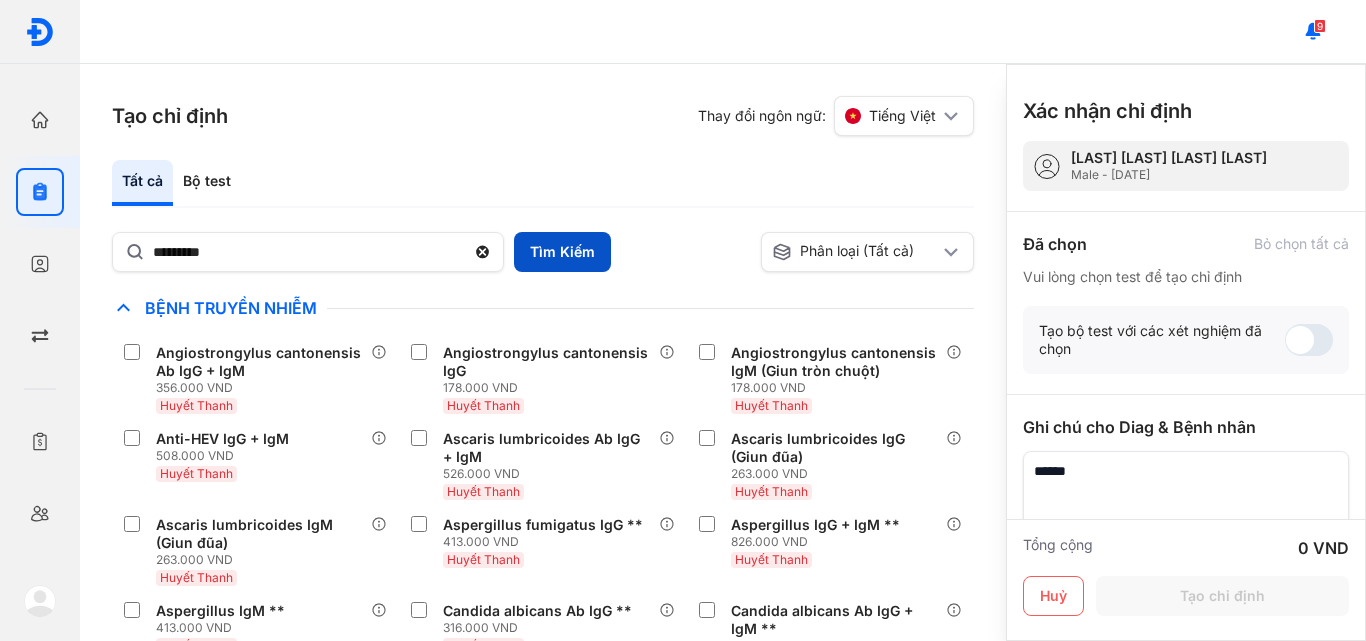 click on "Tìm Kiếm" at bounding box center (562, 252) 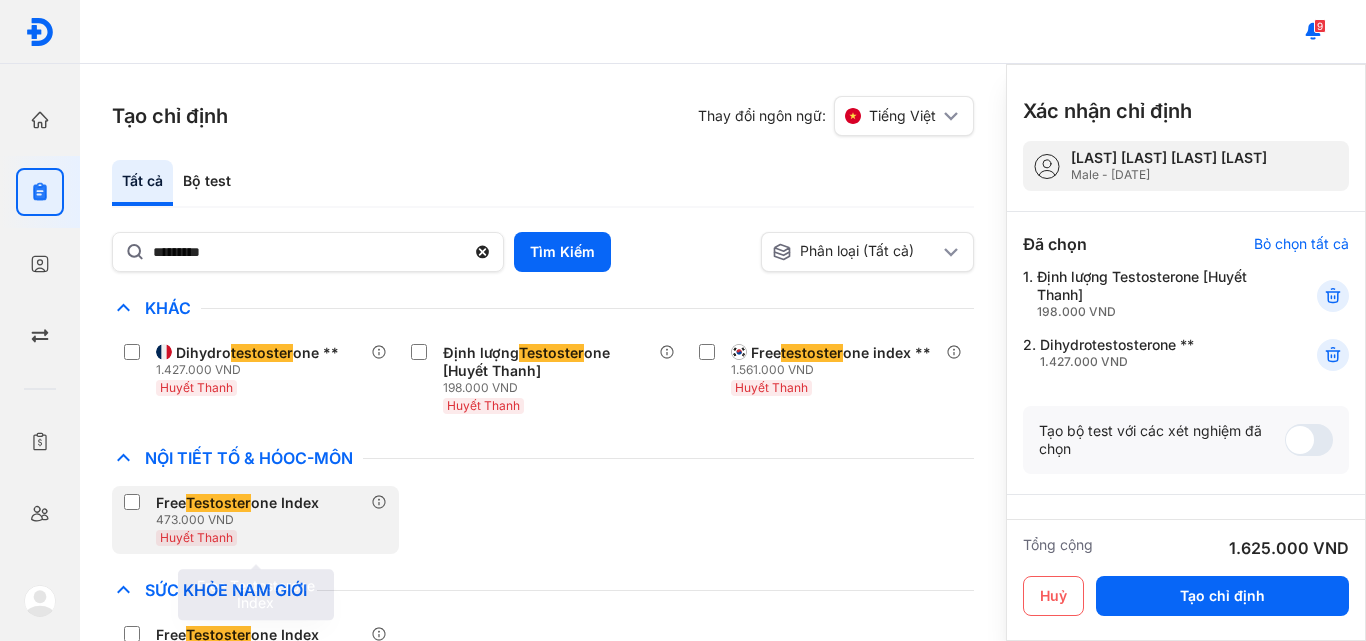 scroll, scrollTop: 69, scrollLeft: 0, axis: vertical 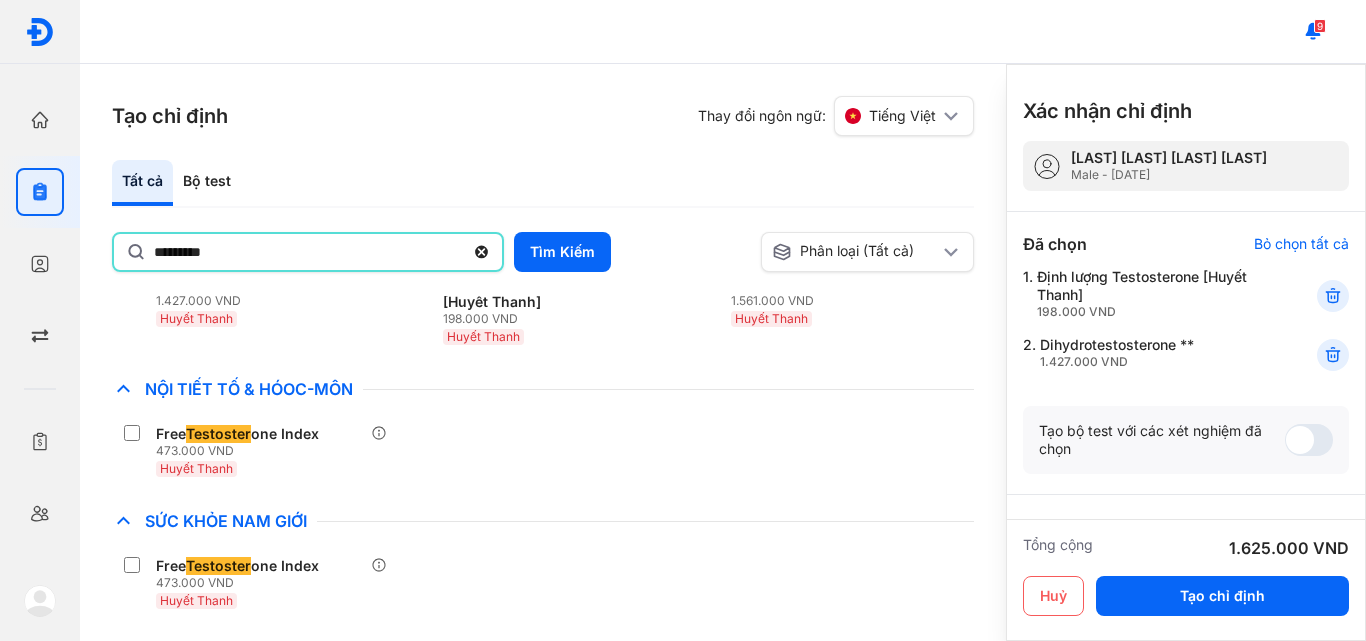 click on "*********" 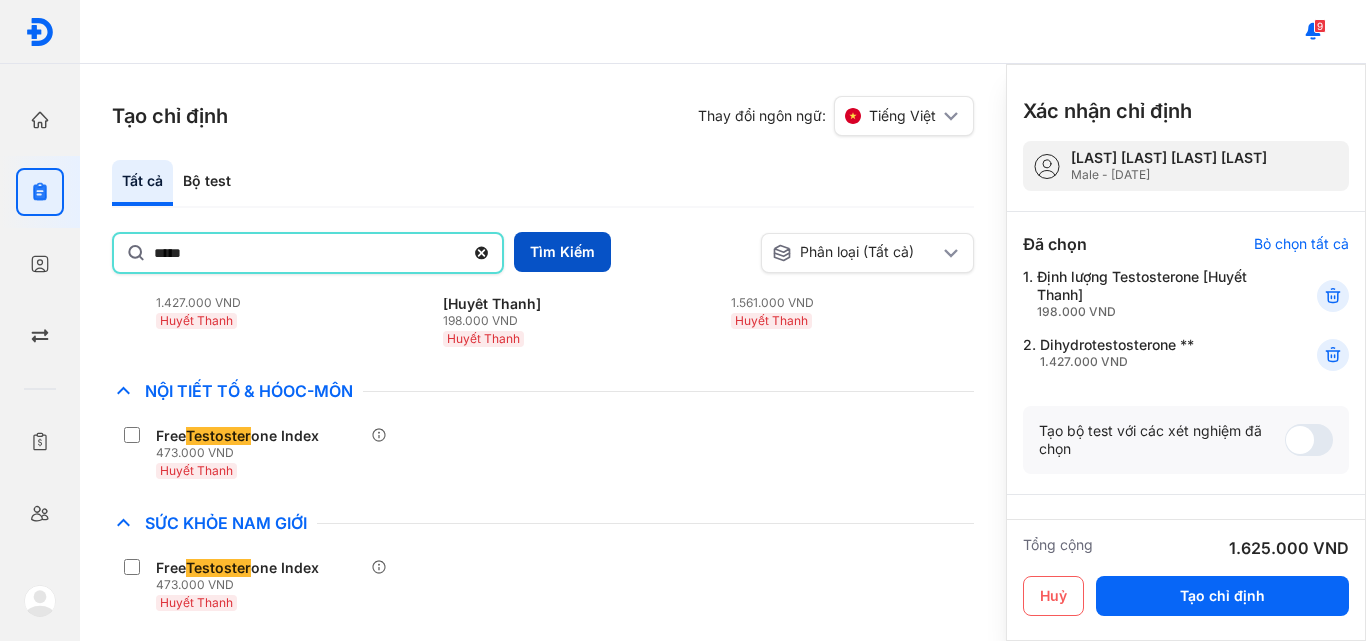 click on "Tìm Kiếm" at bounding box center (562, 252) 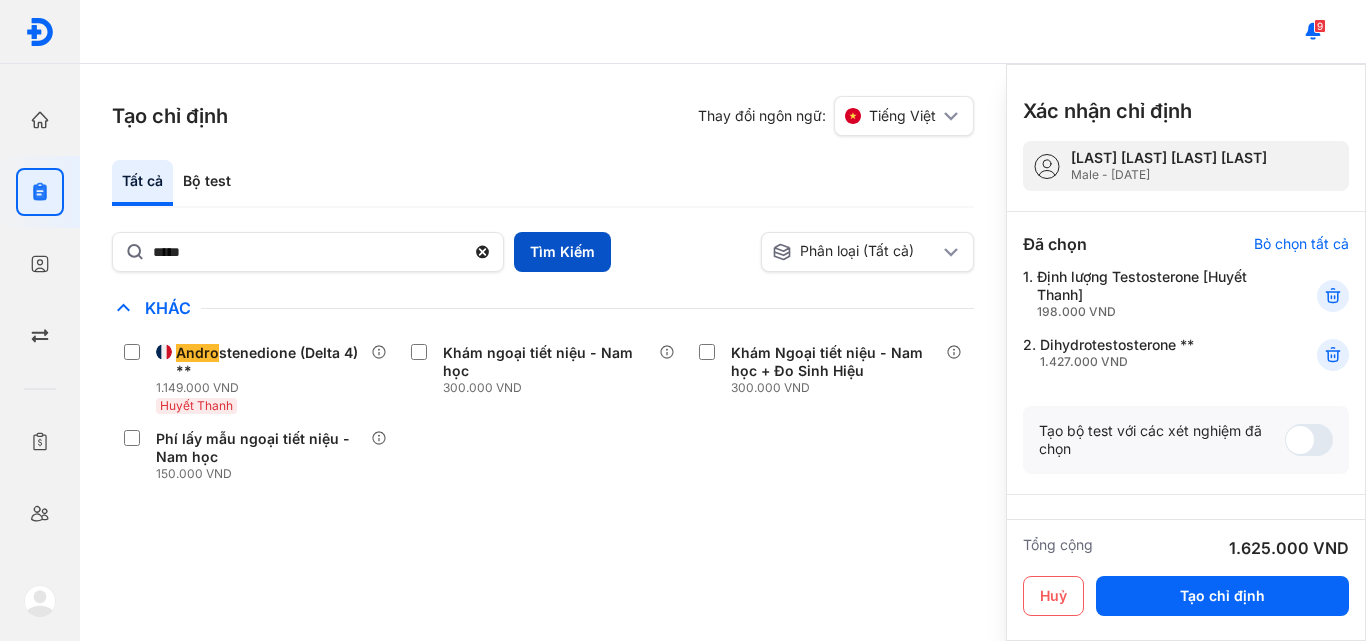 scroll, scrollTop: 0, scrollLeft: 0, axis: both 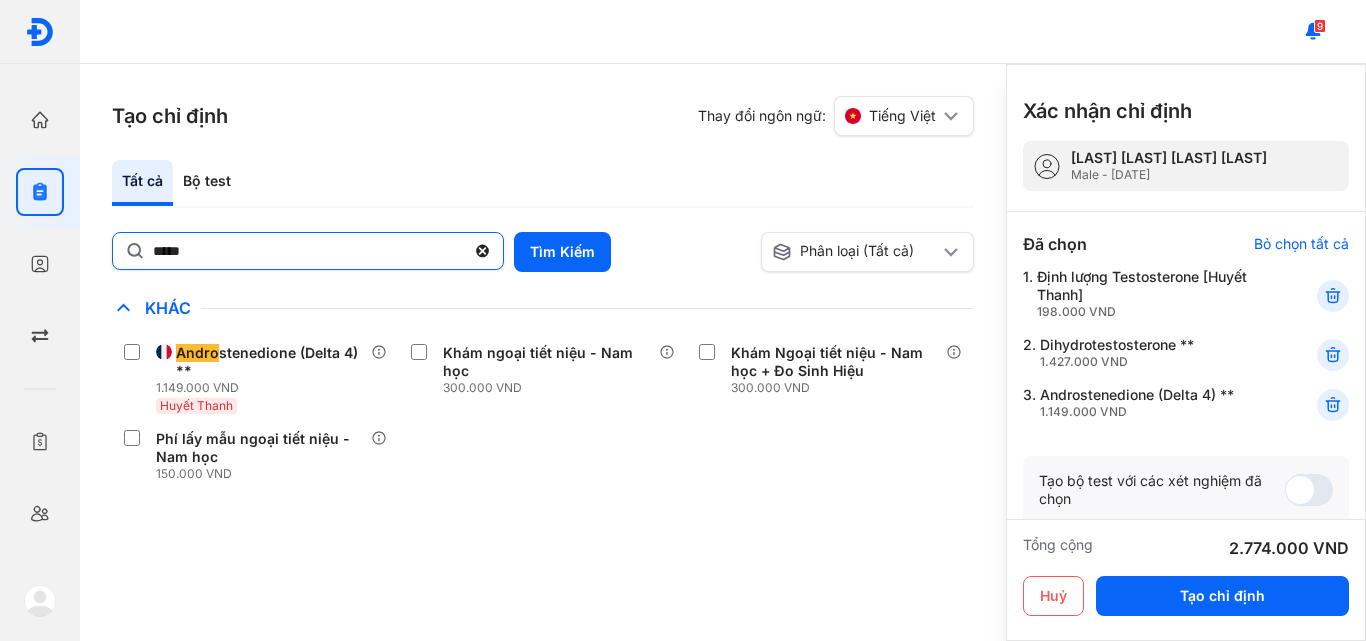 click on "*****" 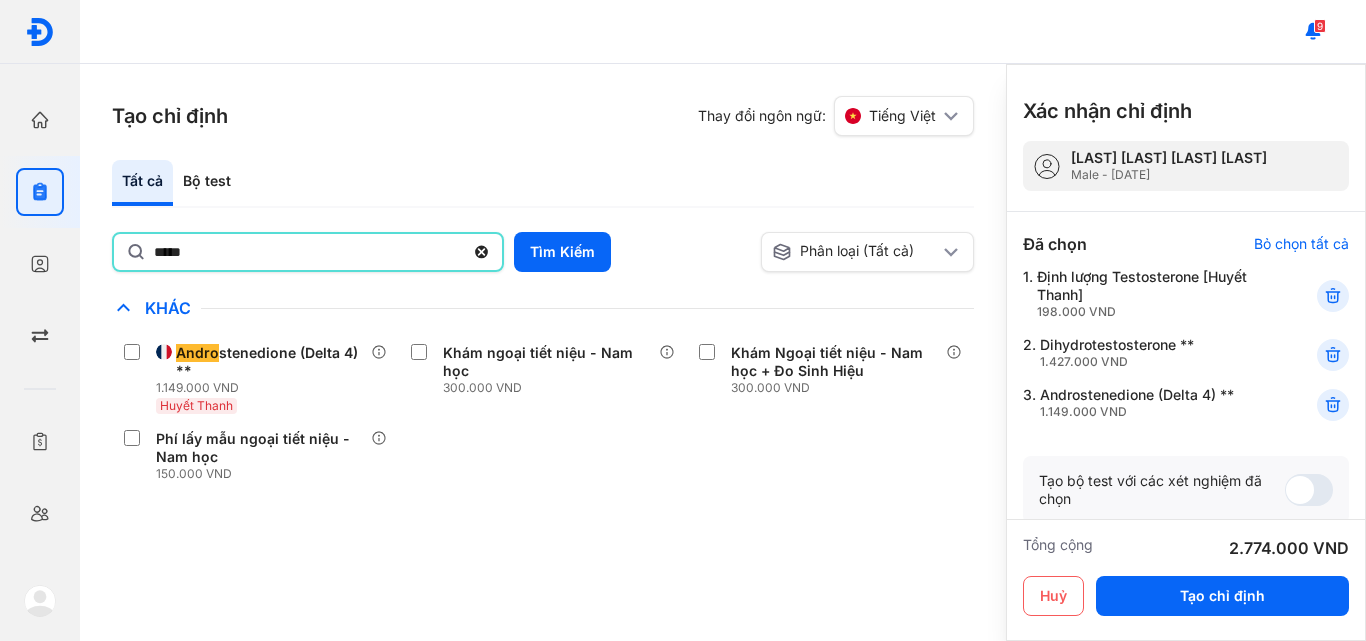 click on "*****" 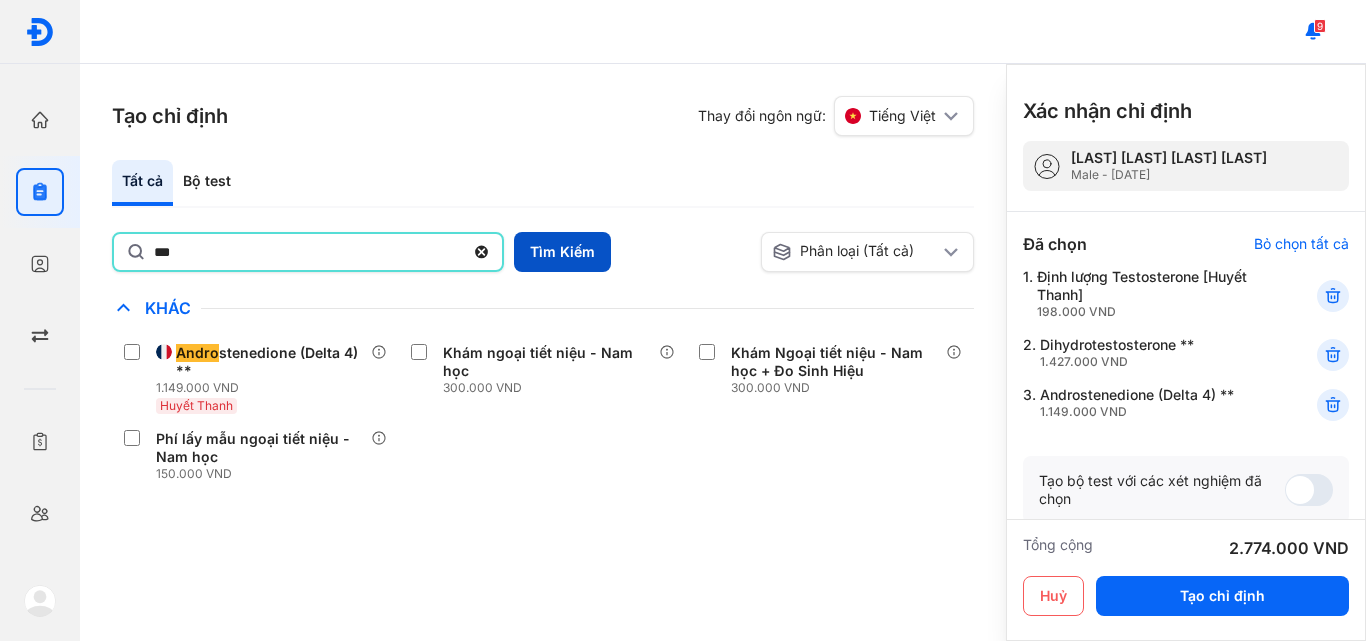 type on "***" 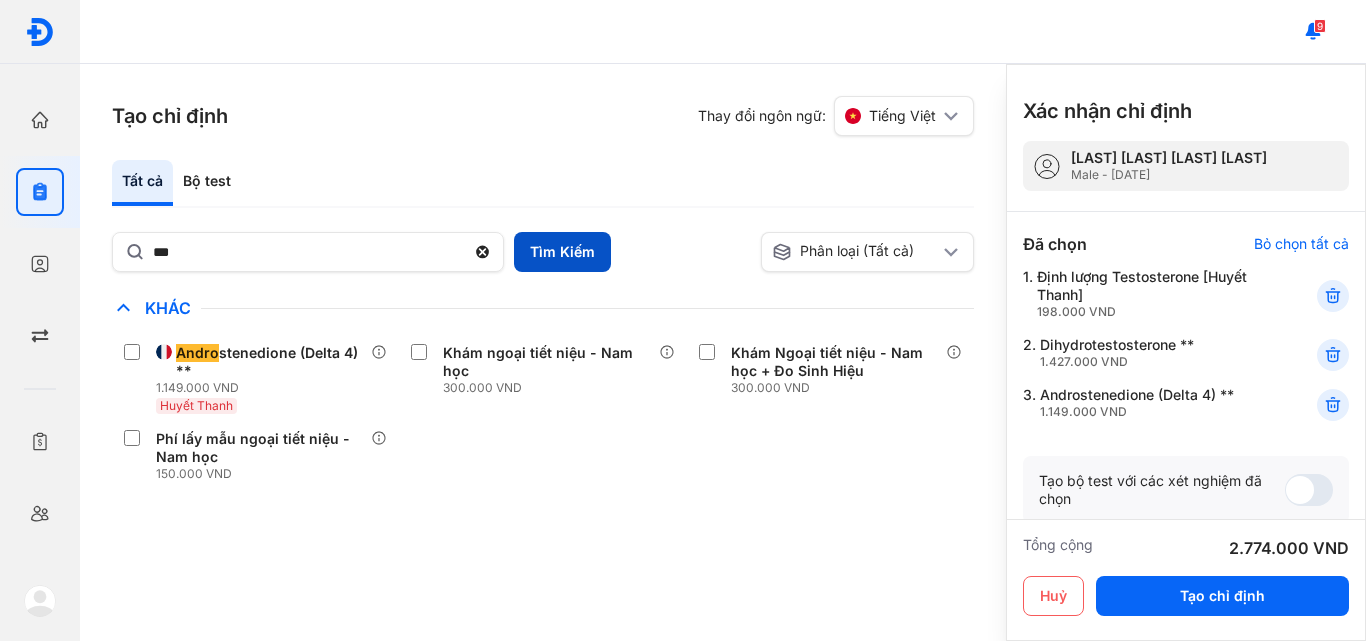 click on "Tìm Kiếm" at bounding box center [562, 252] 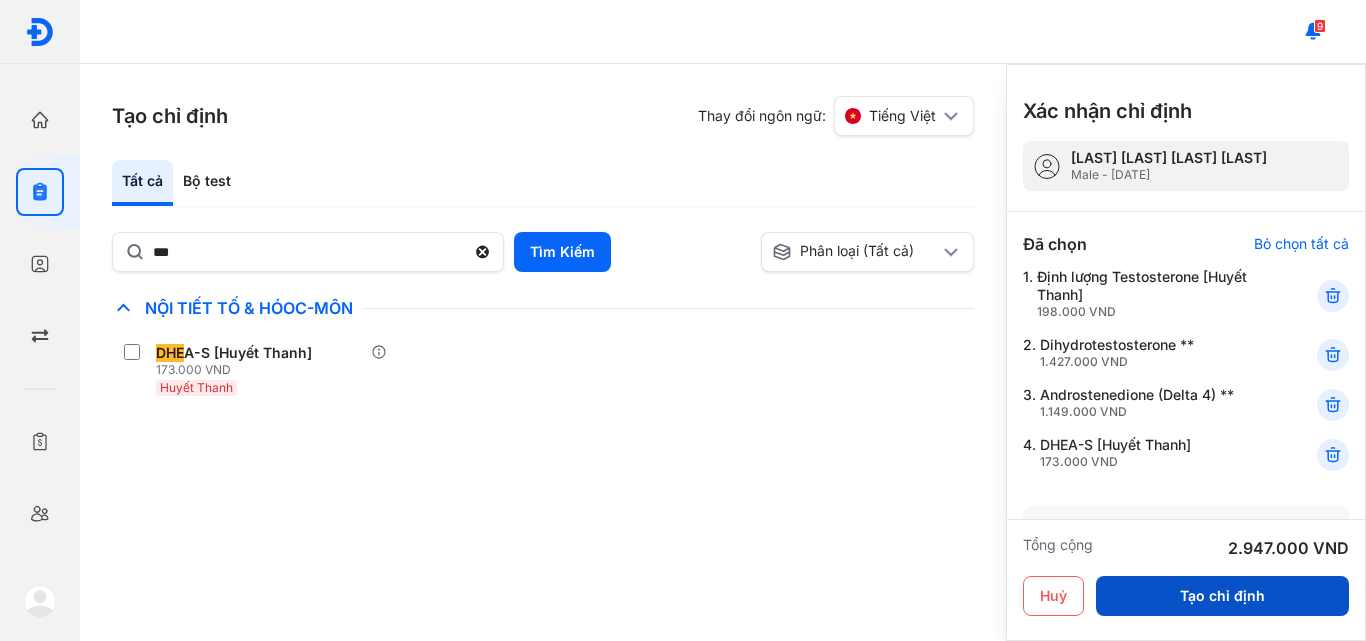 click on "Tạo chỉ định" at bounding box center [1222, 596] 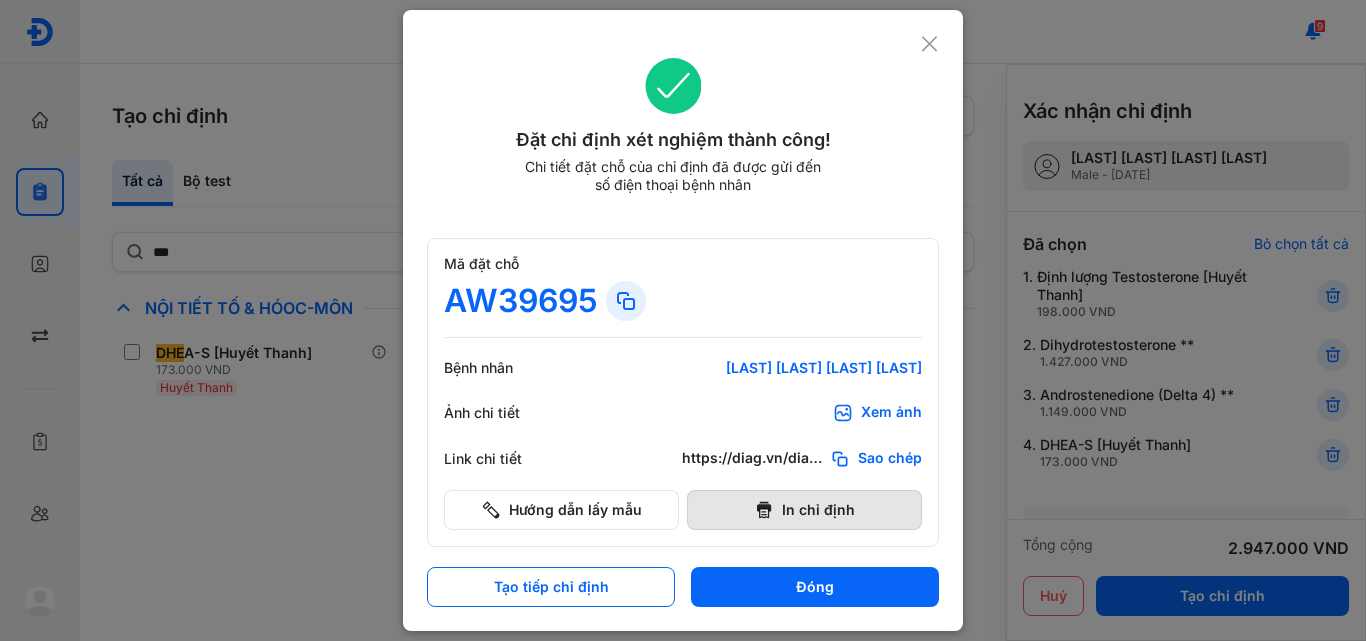 click on "In chỉ định" at bounding box center (804, 510) 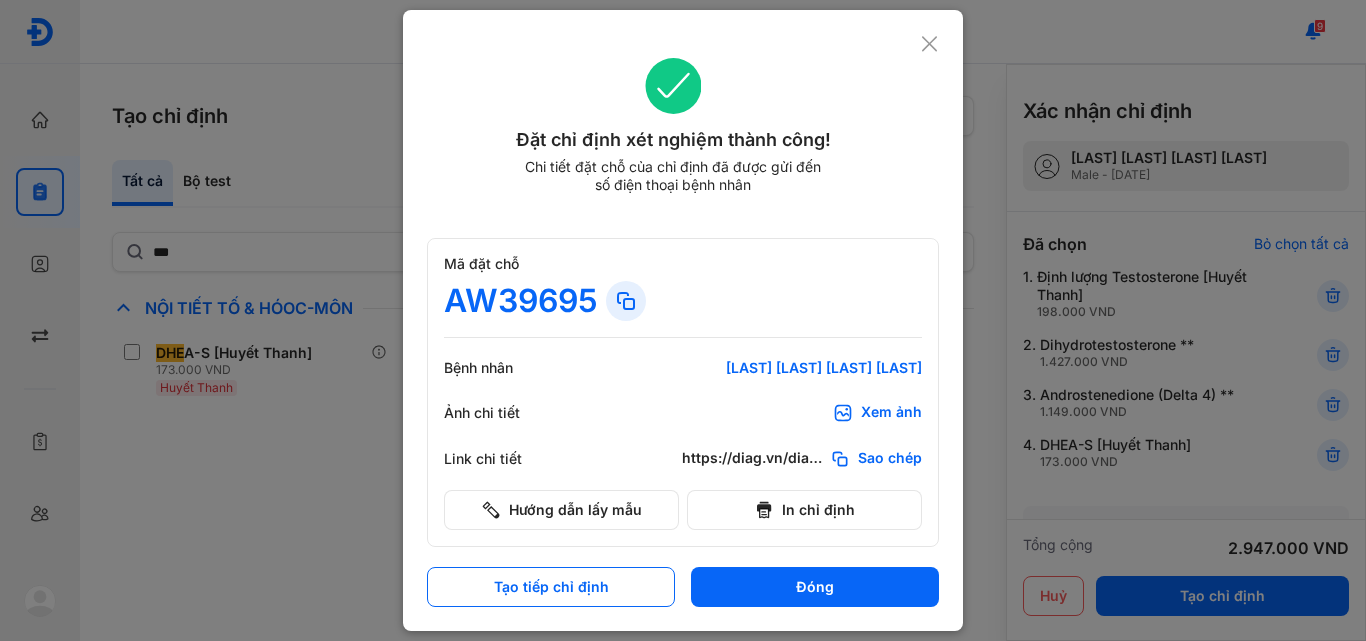 scroll, scrollTop: 0, scrollLeft: 0, axis: both 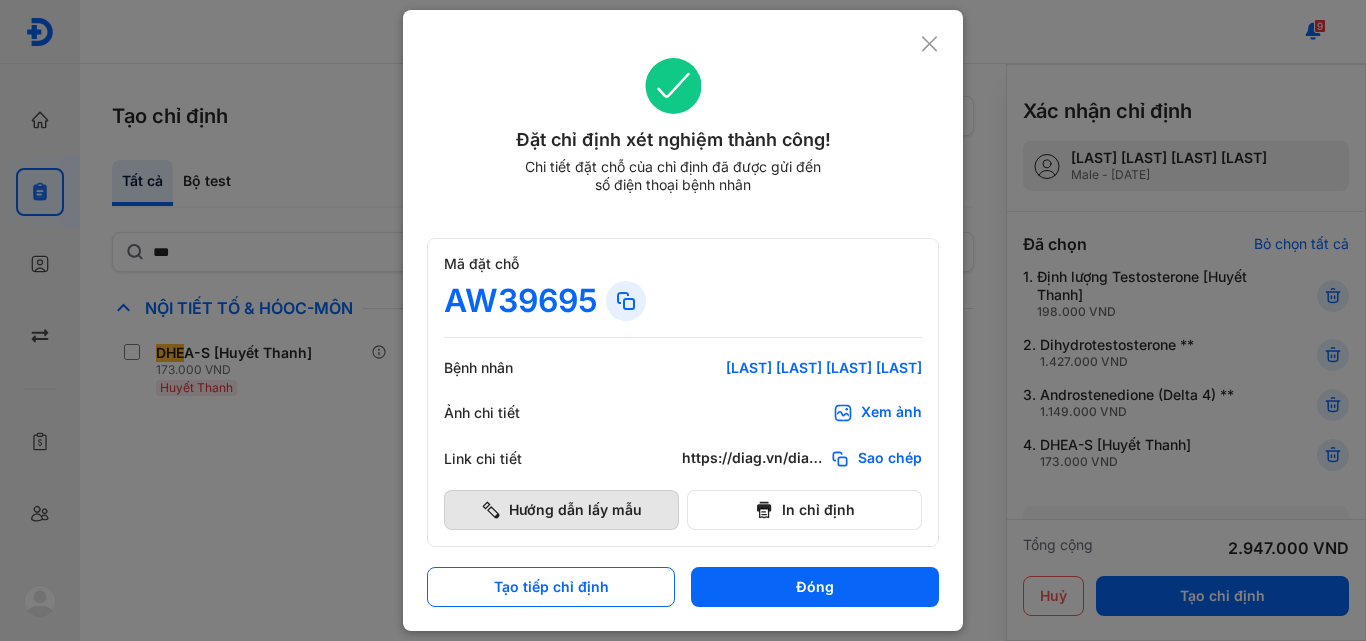 click on "Hướng dẫn lấy mẫu" at bounding box center (561, 510) 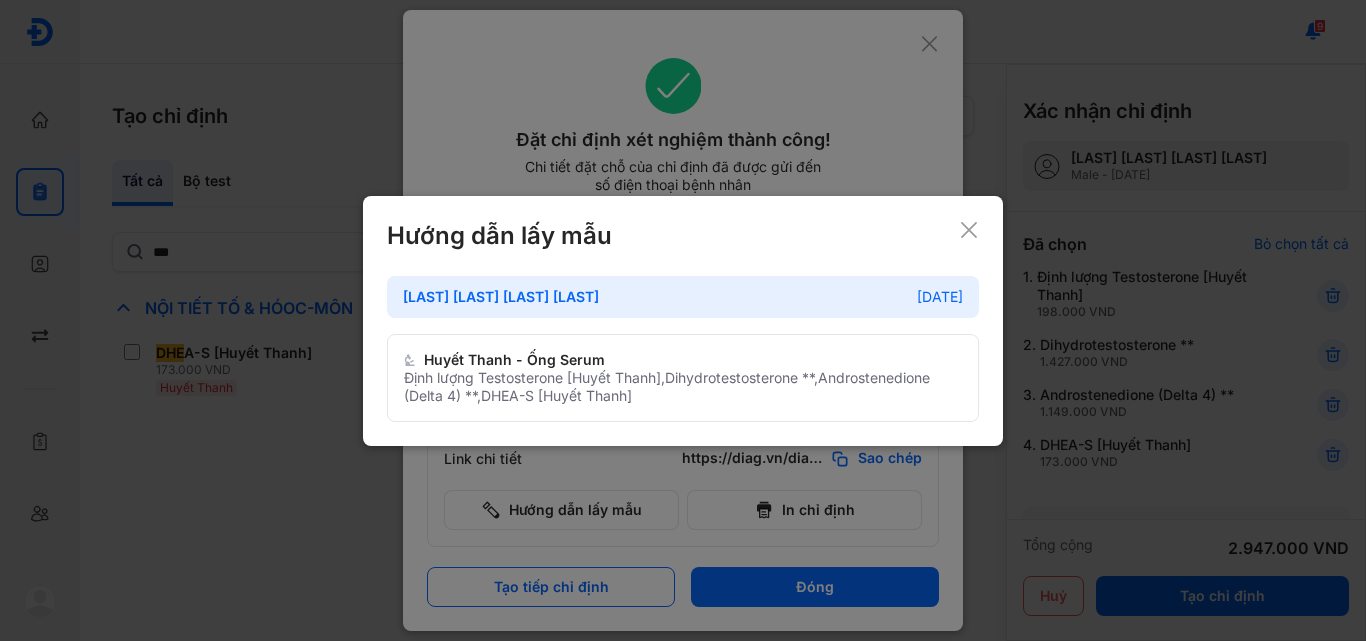 drag, startPoint x: 427, startPoint y: 355, endPoint x: 576, endPoint y: 359, distance: 149.05368 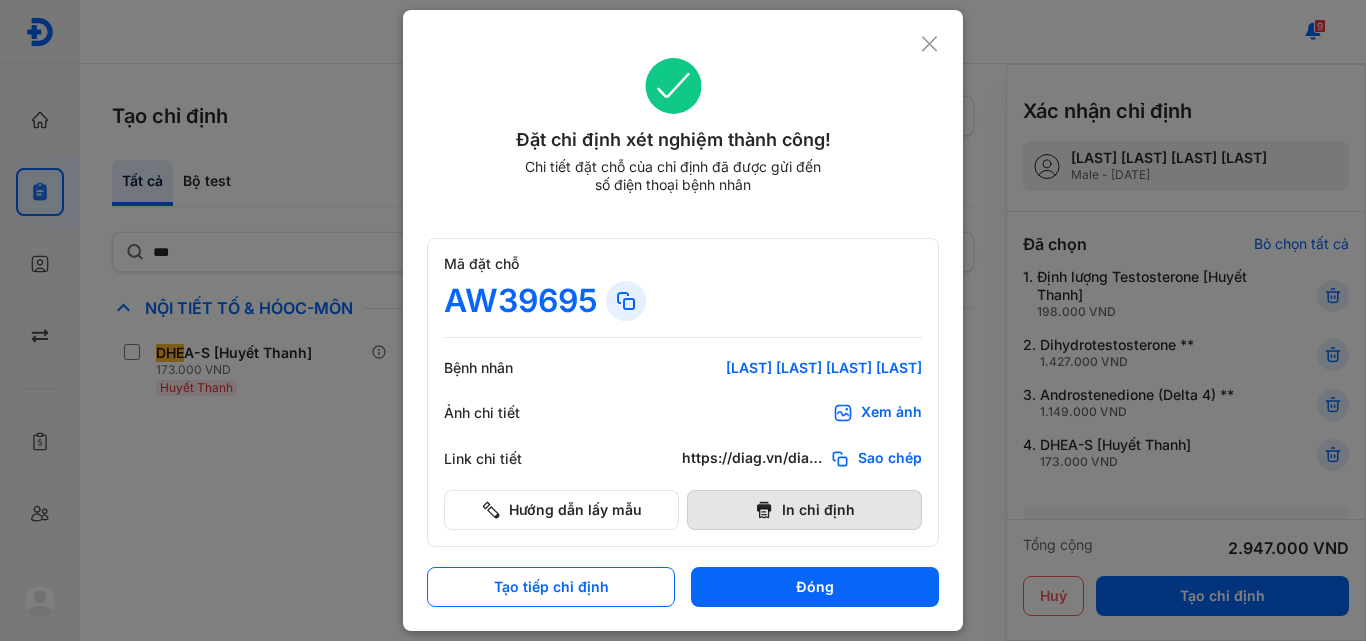 click on "In chỉ định" at bounding box center (804, 510) 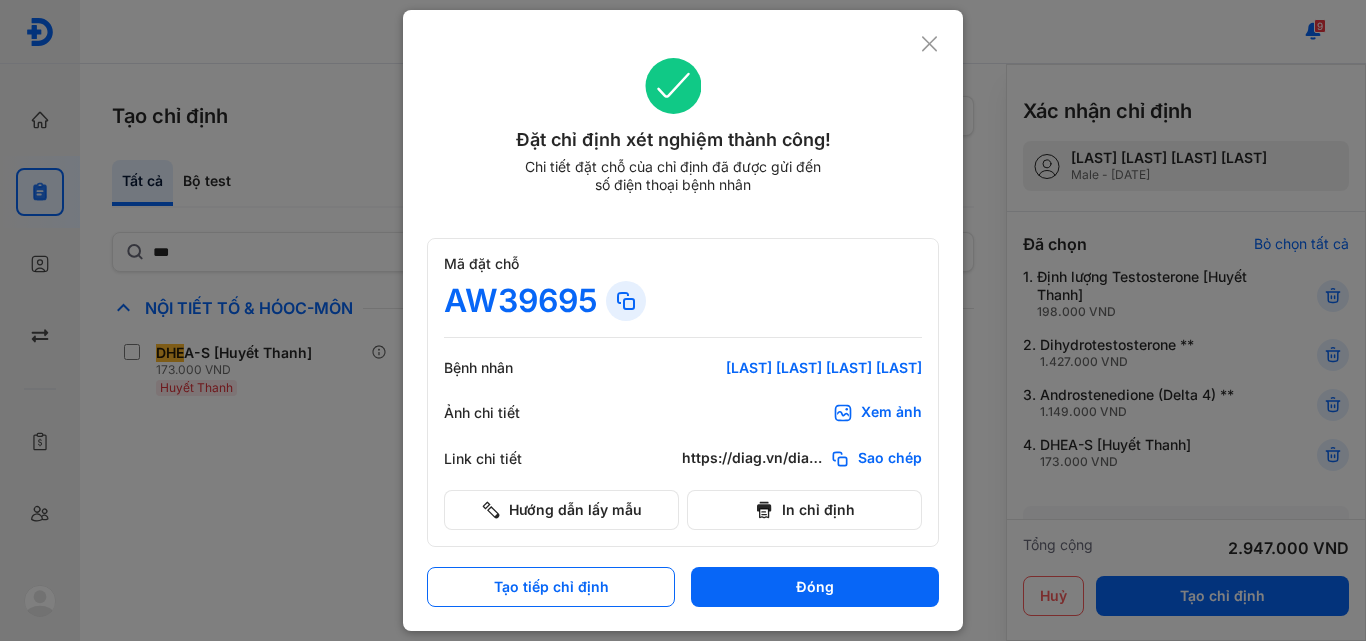 scroll, scrollTop: 0, scrollLeft: 0, axis: both 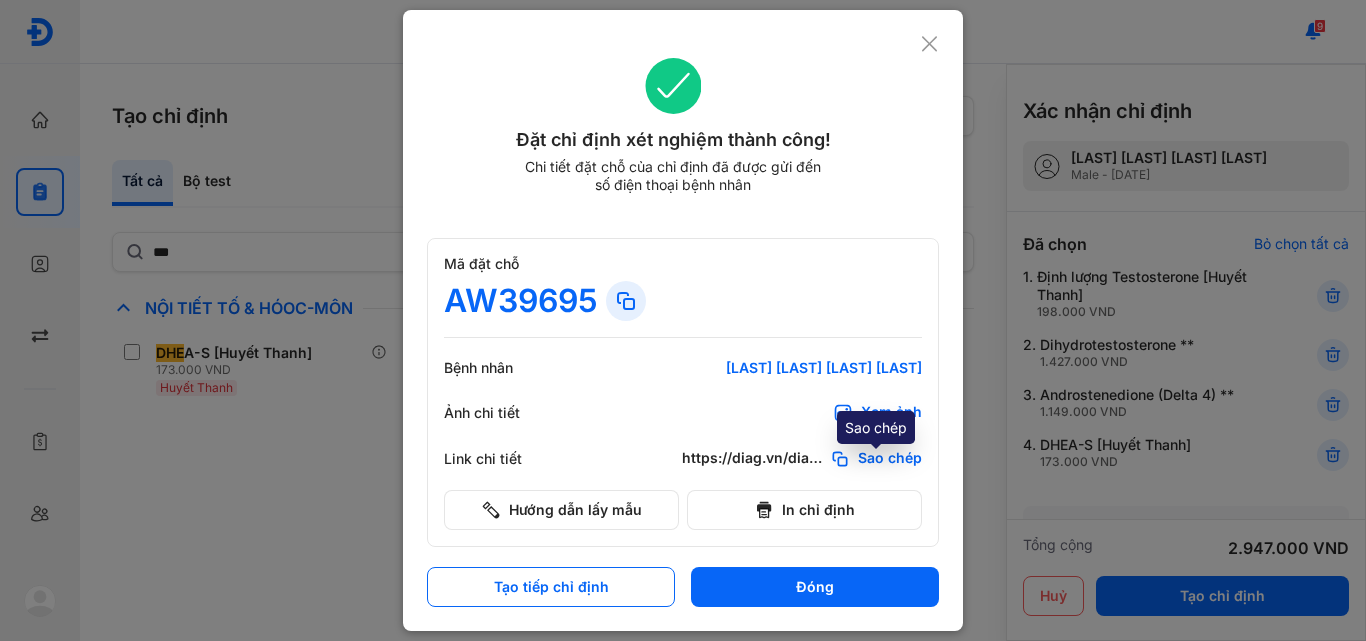 click on "Sao chép" 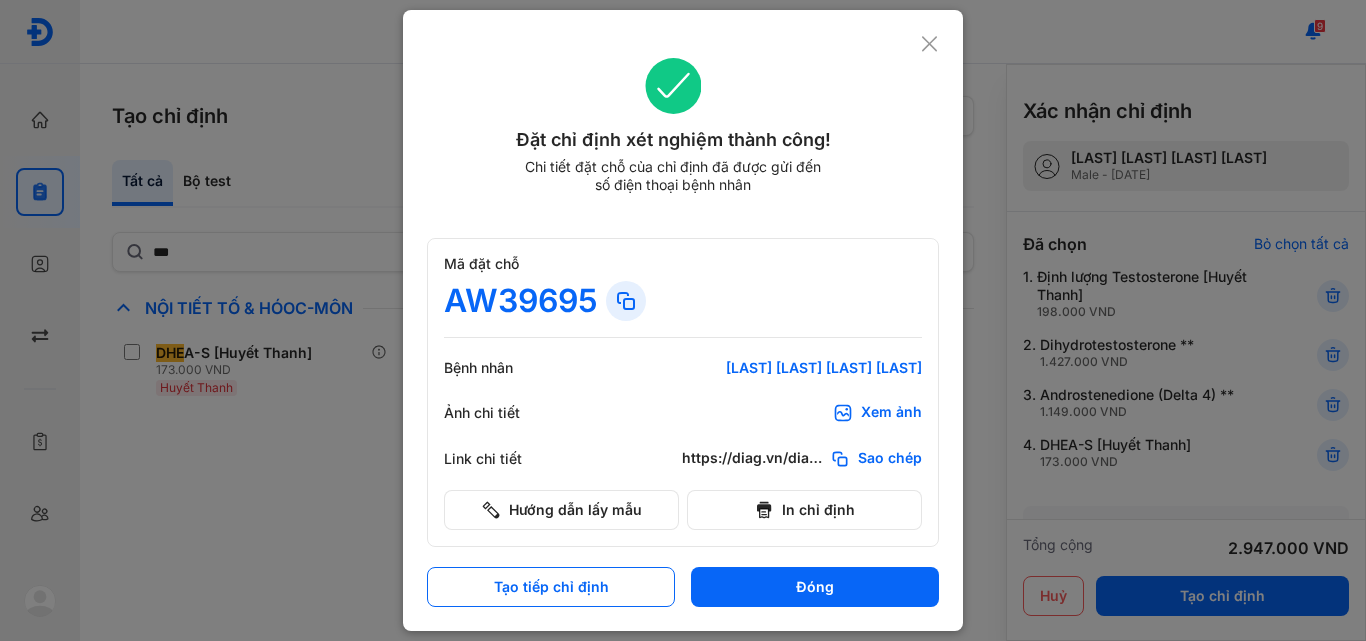 click on "Xem ảnh" at bounding box center [877, 413] 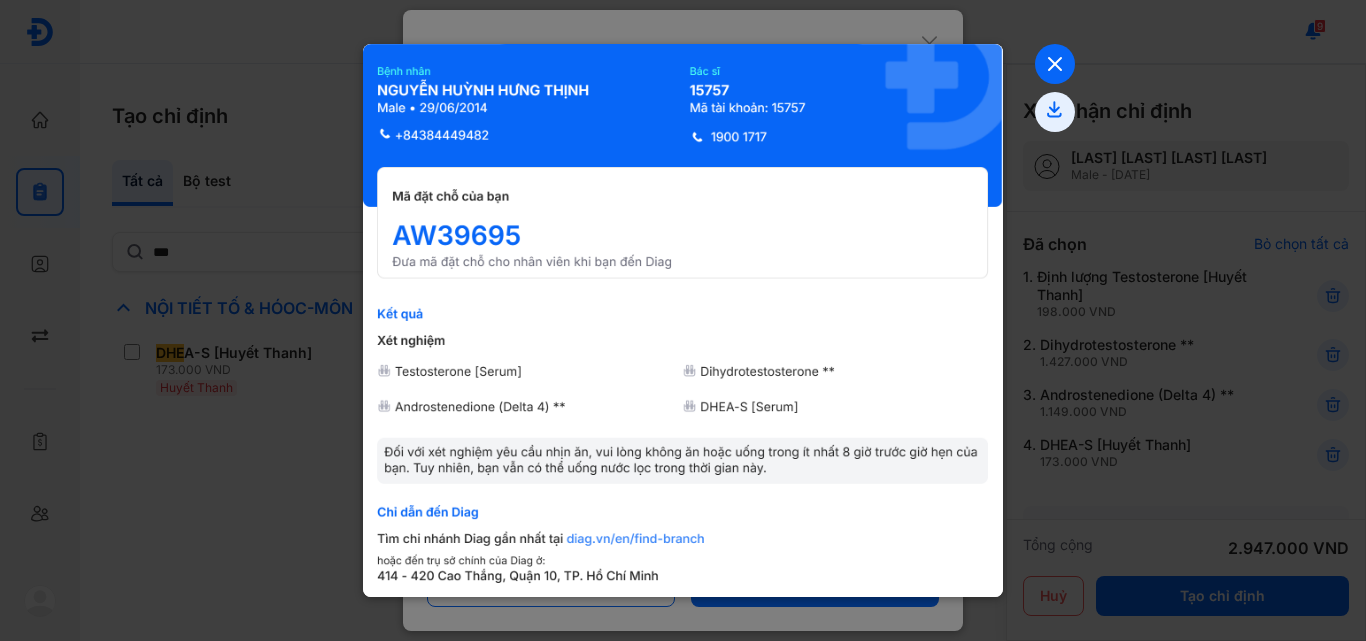 click 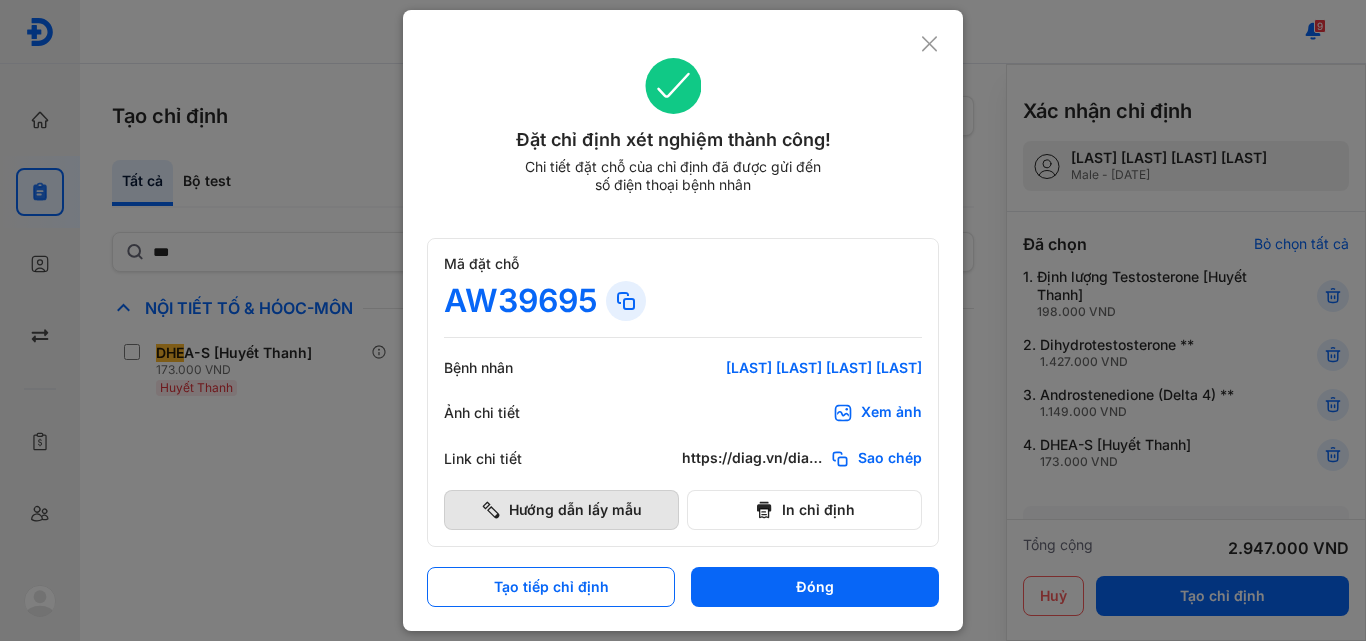 click on "Hướng dẫn lấy mẫu" at bounding box center [561, 510] 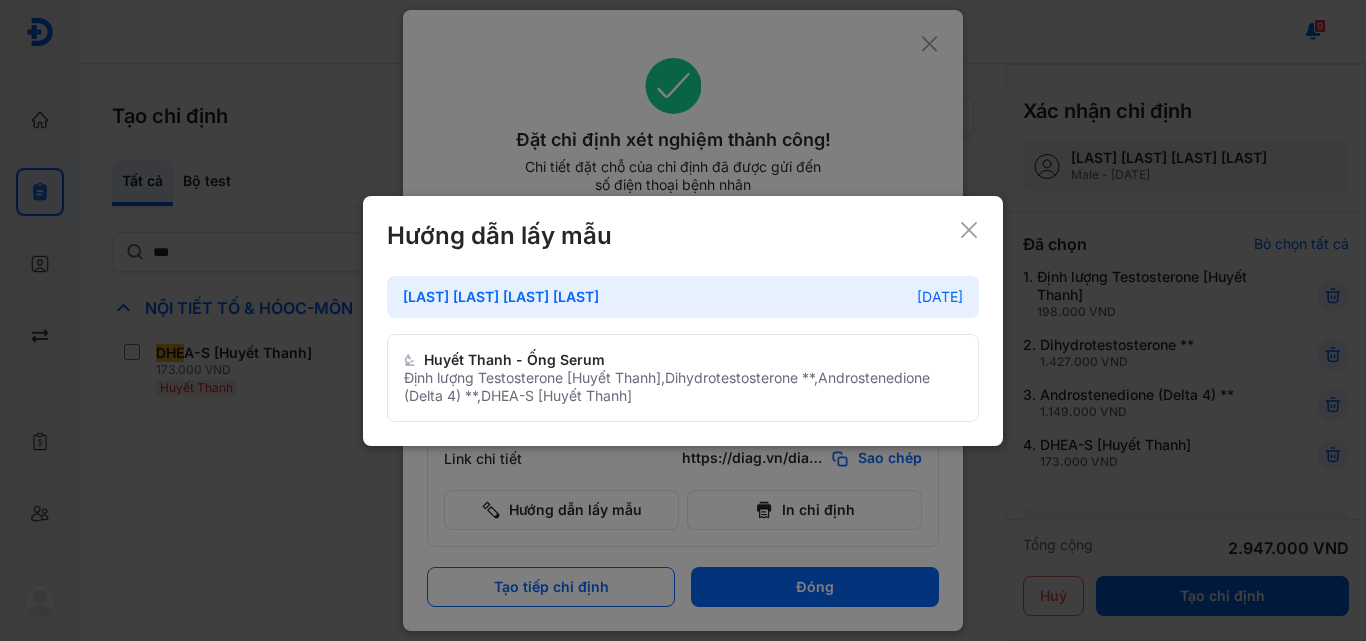 drag, startPoint x: 639, startPoint y: 395, endPoint x: 509, endPoint y: 292, distance: 165.85837 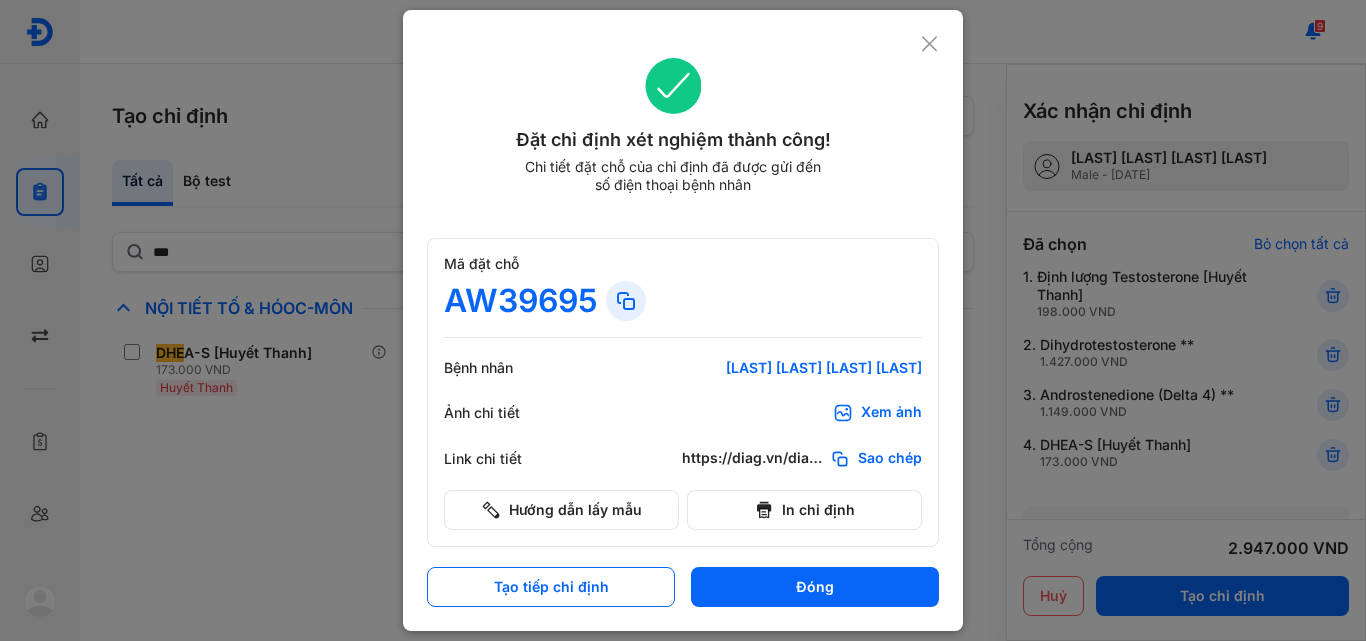 click 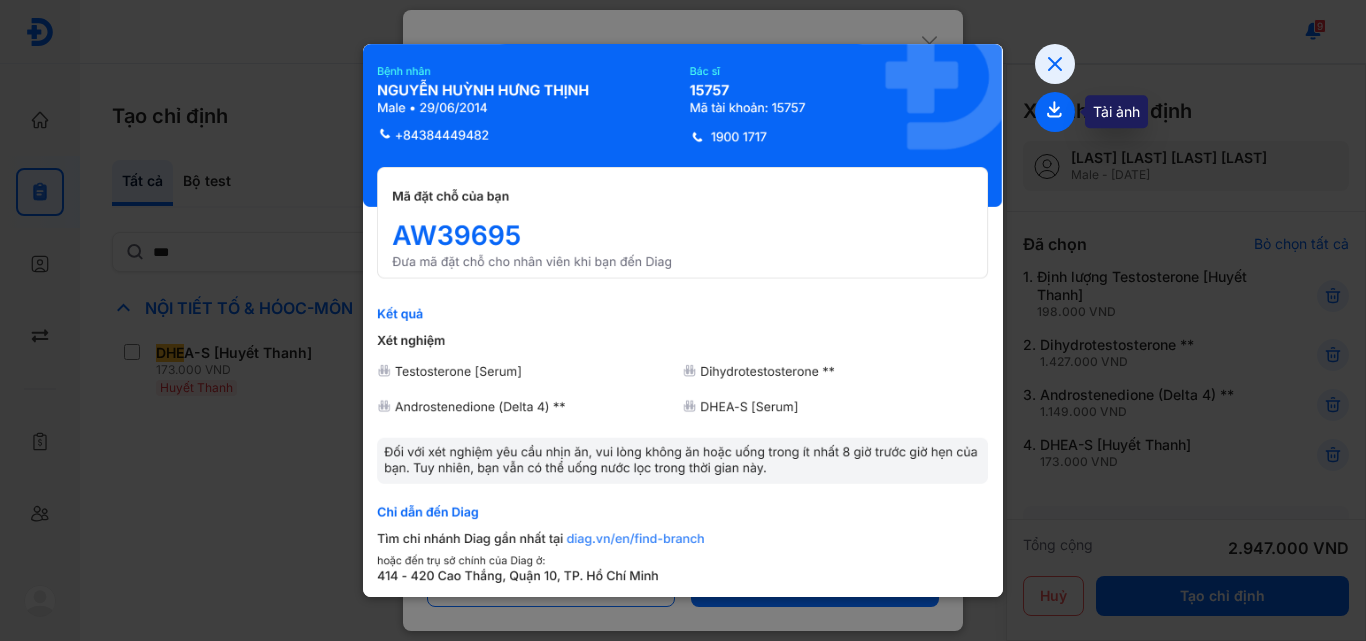 click 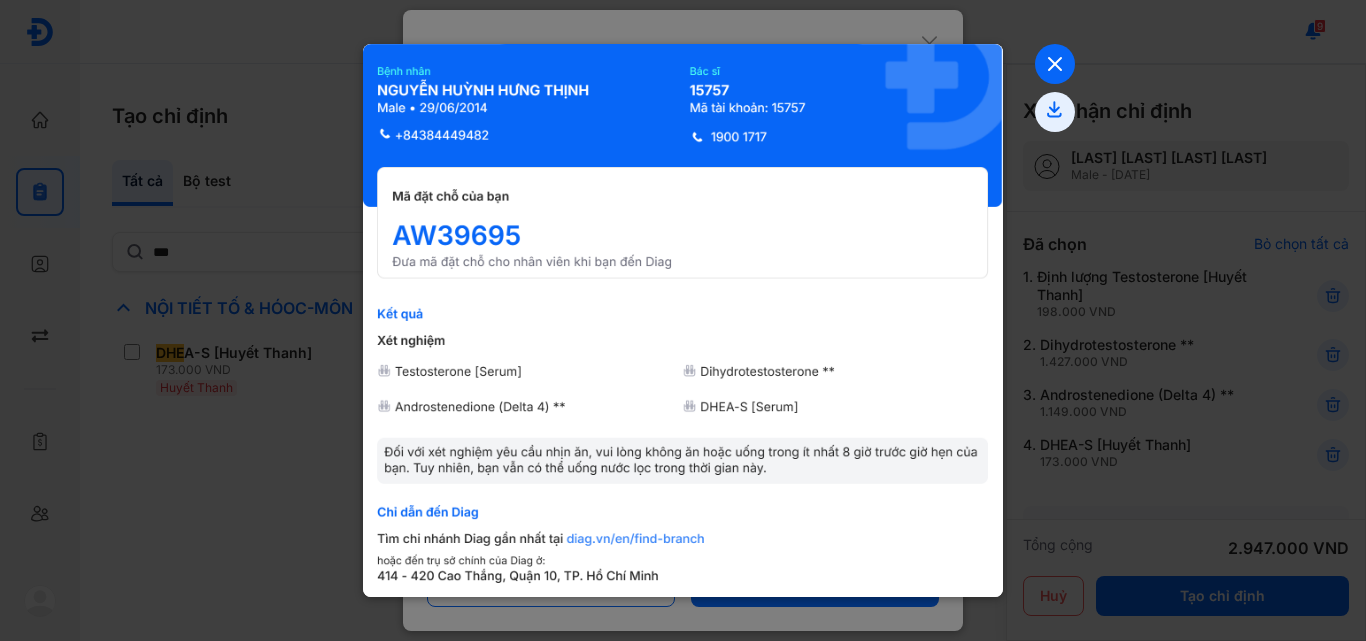 click 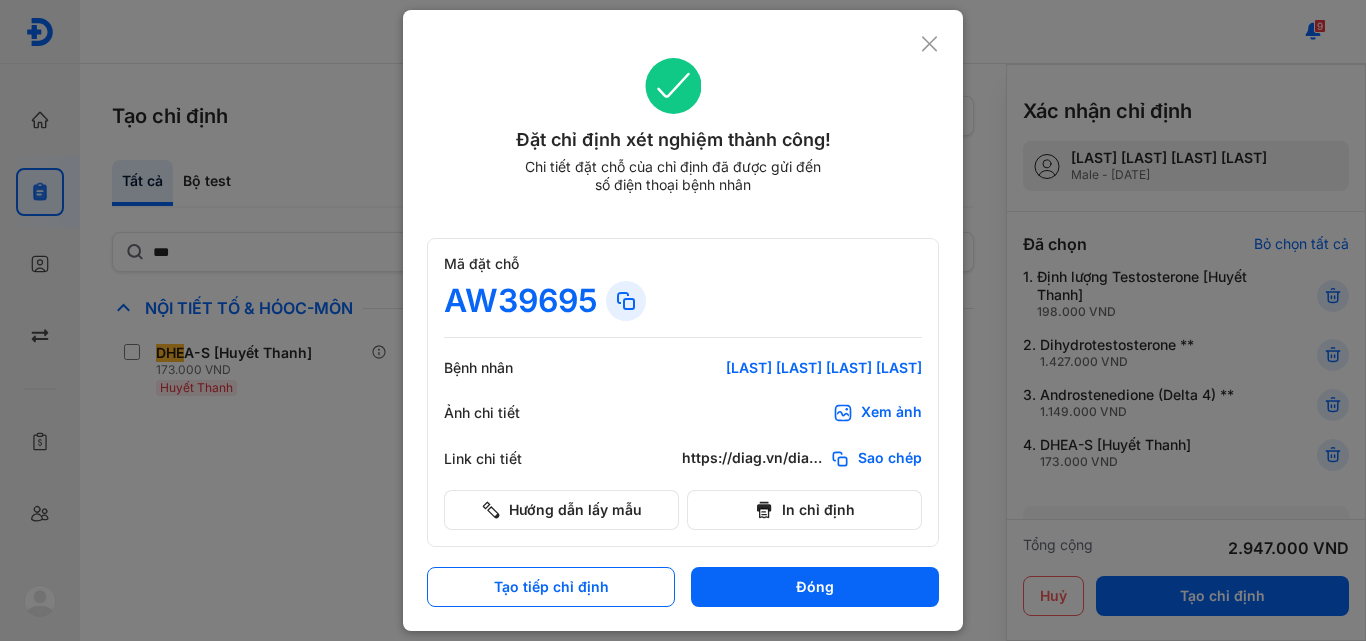 click 